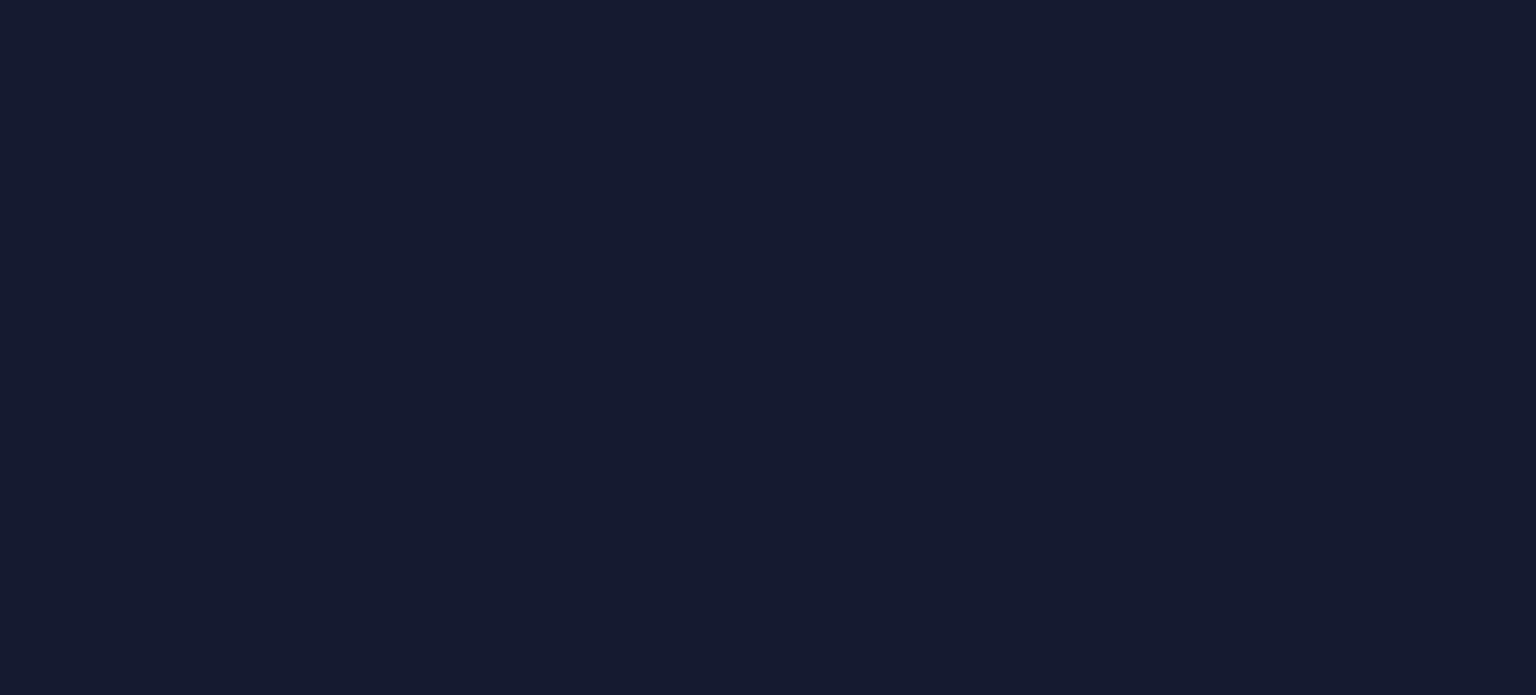 scroll, scrollTop: 0, scrollLeft: 0, axis: both 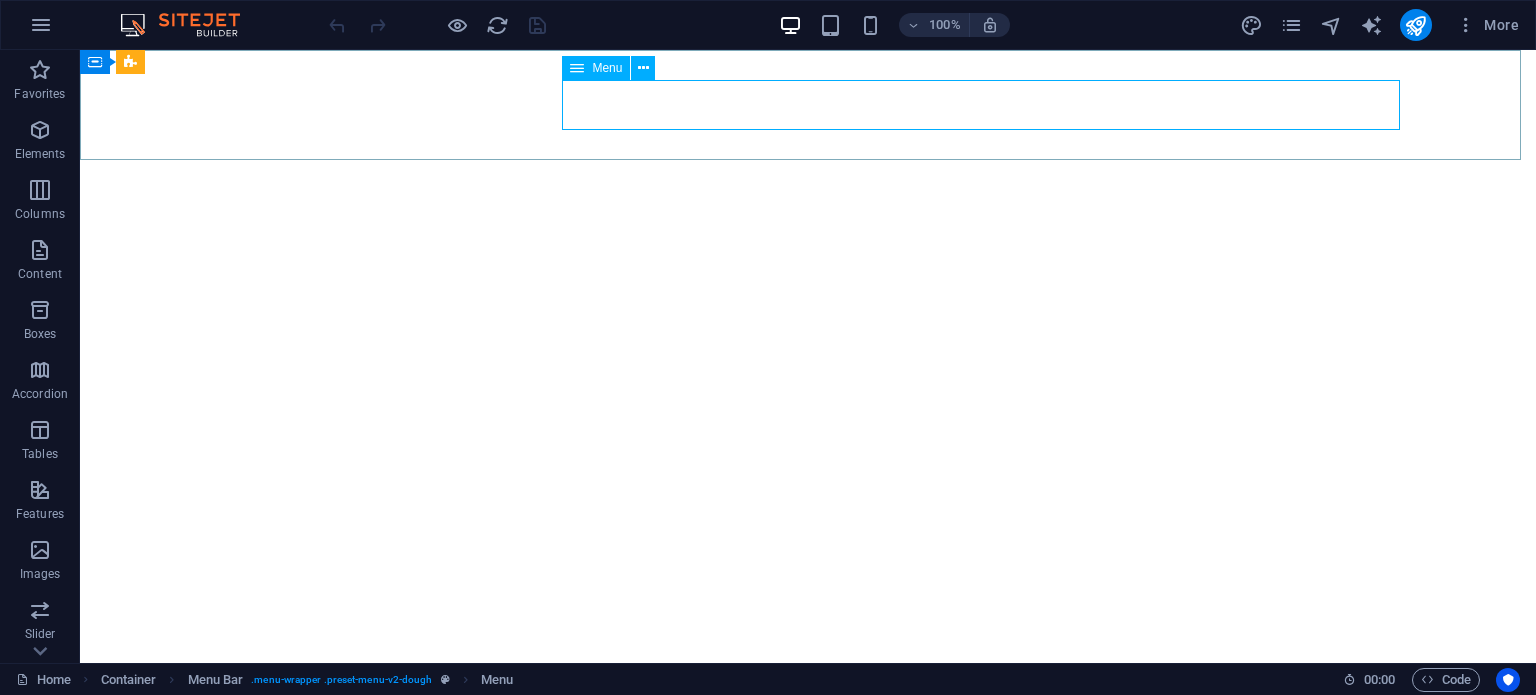 click on "Menu" at bounding box center [596, 68] 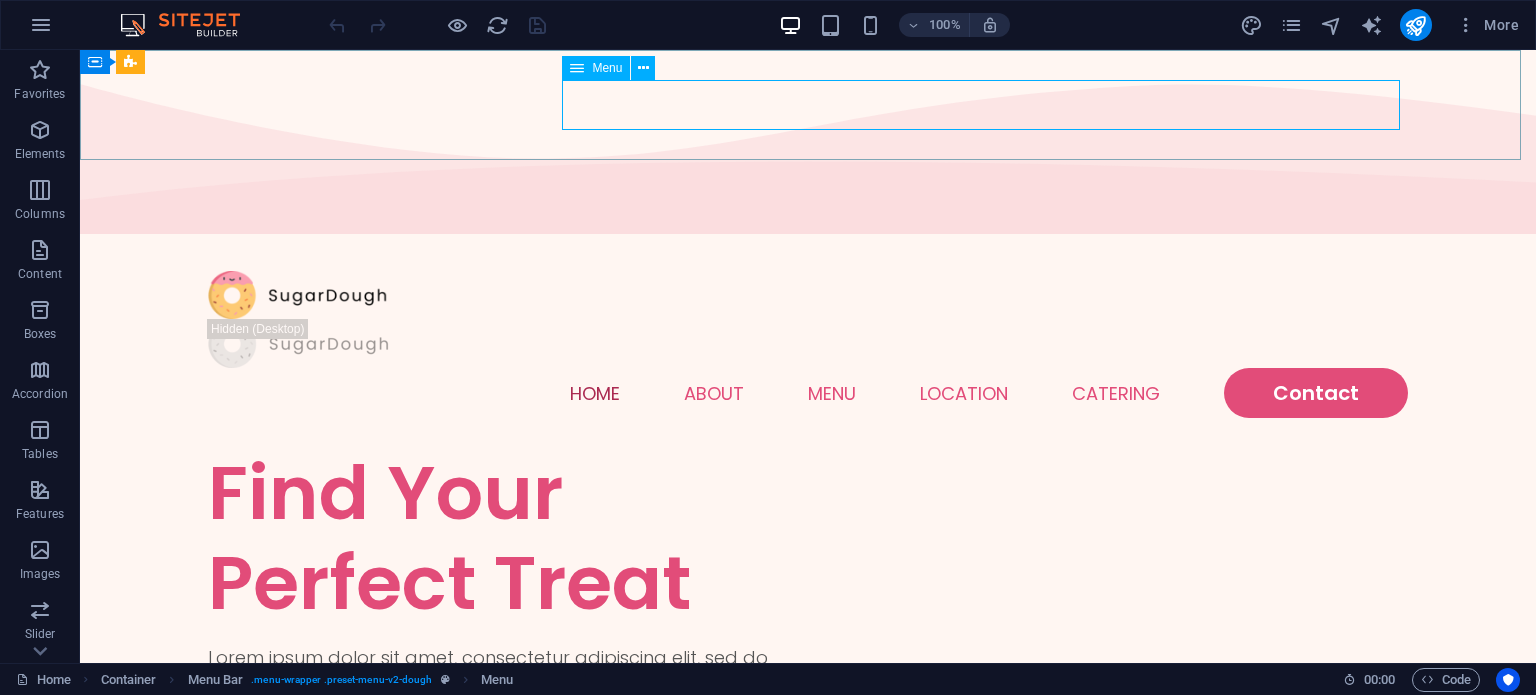 scroll, scrollTop: 0, scrollLeft: 0, axis: both 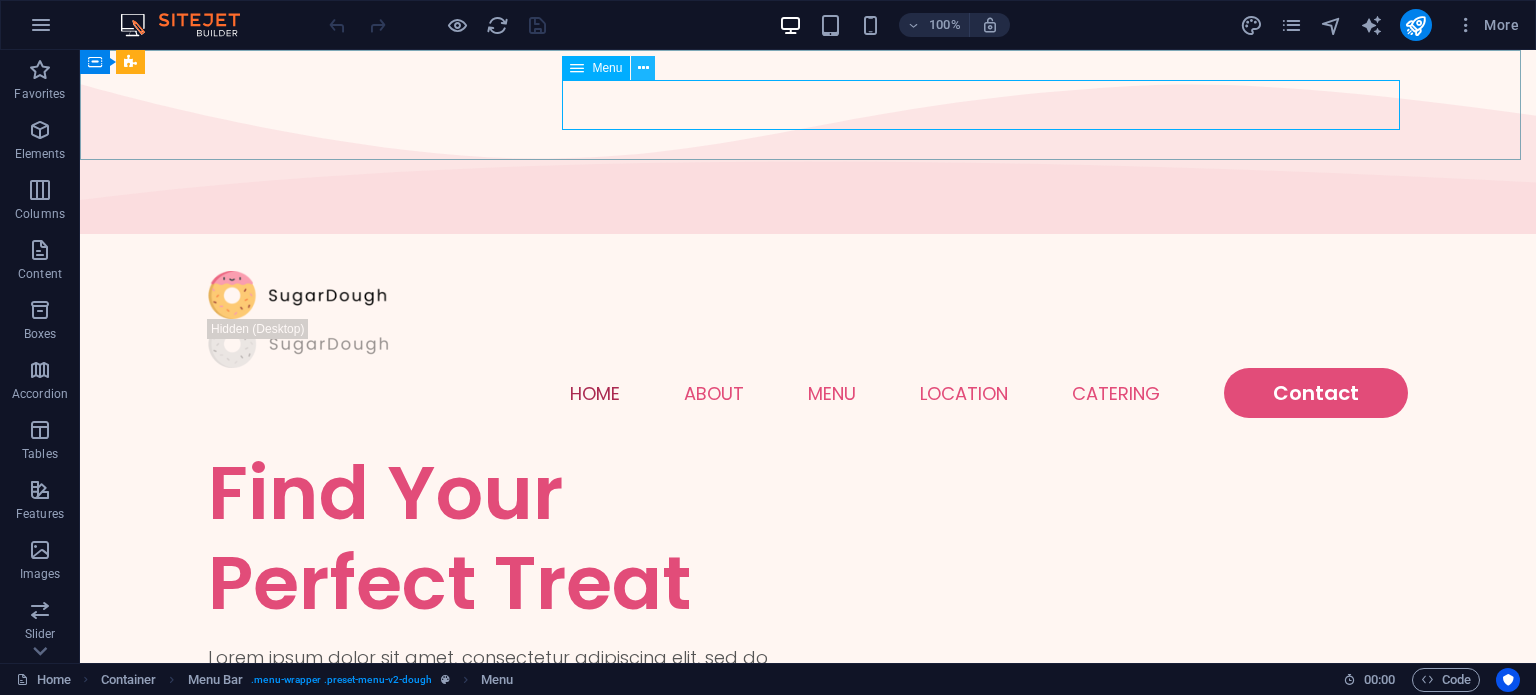 click at bounding box center [643, 68] 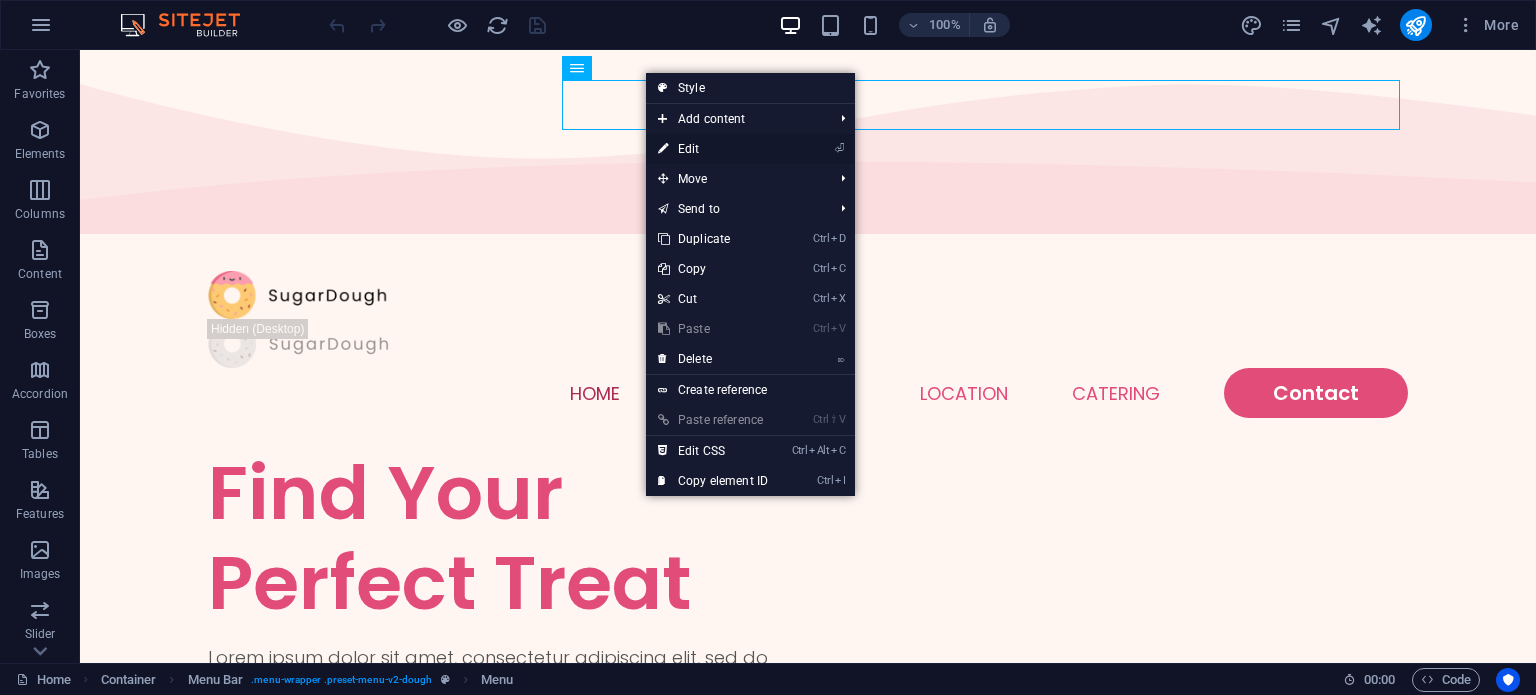 click on "⏎  Edit" at bounding box center [713, 149] 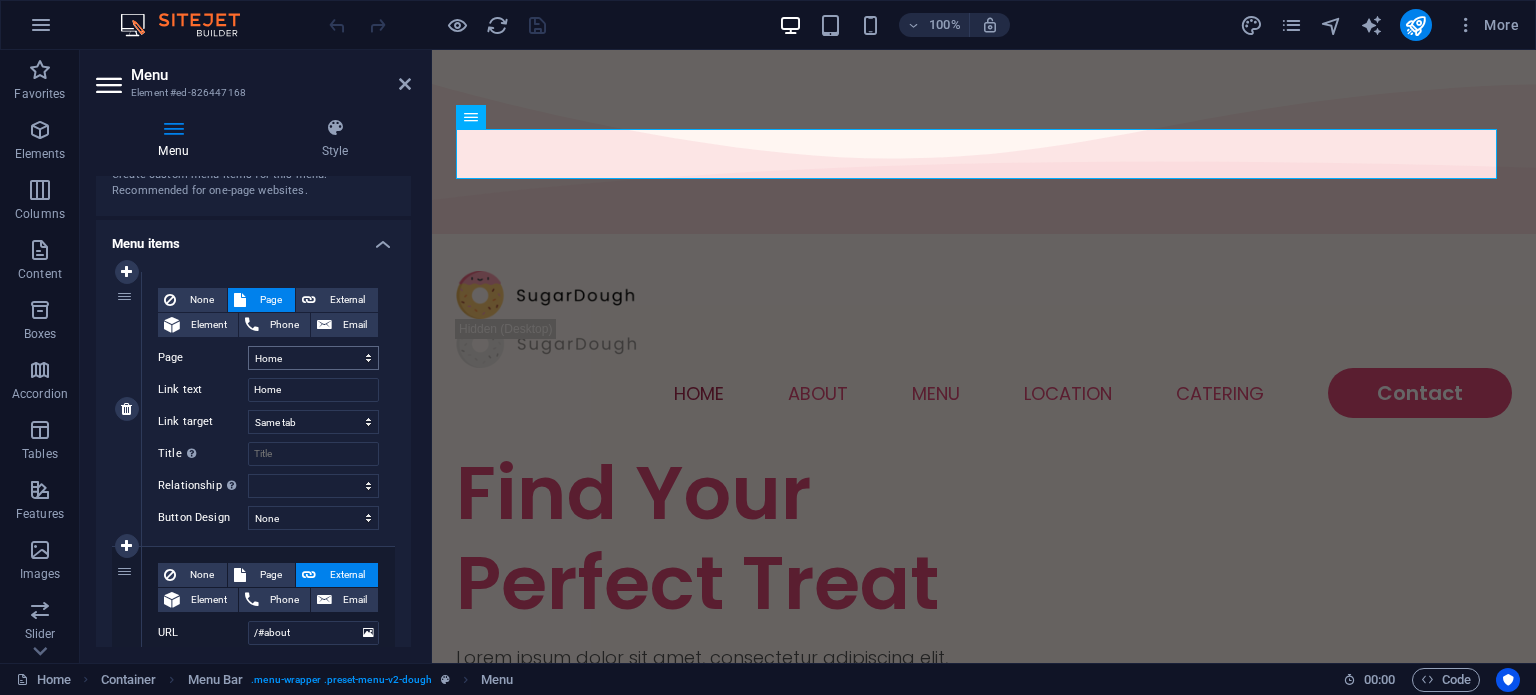 scroll, scrollTop: 100, scrollLeft: 0, axis: vertical 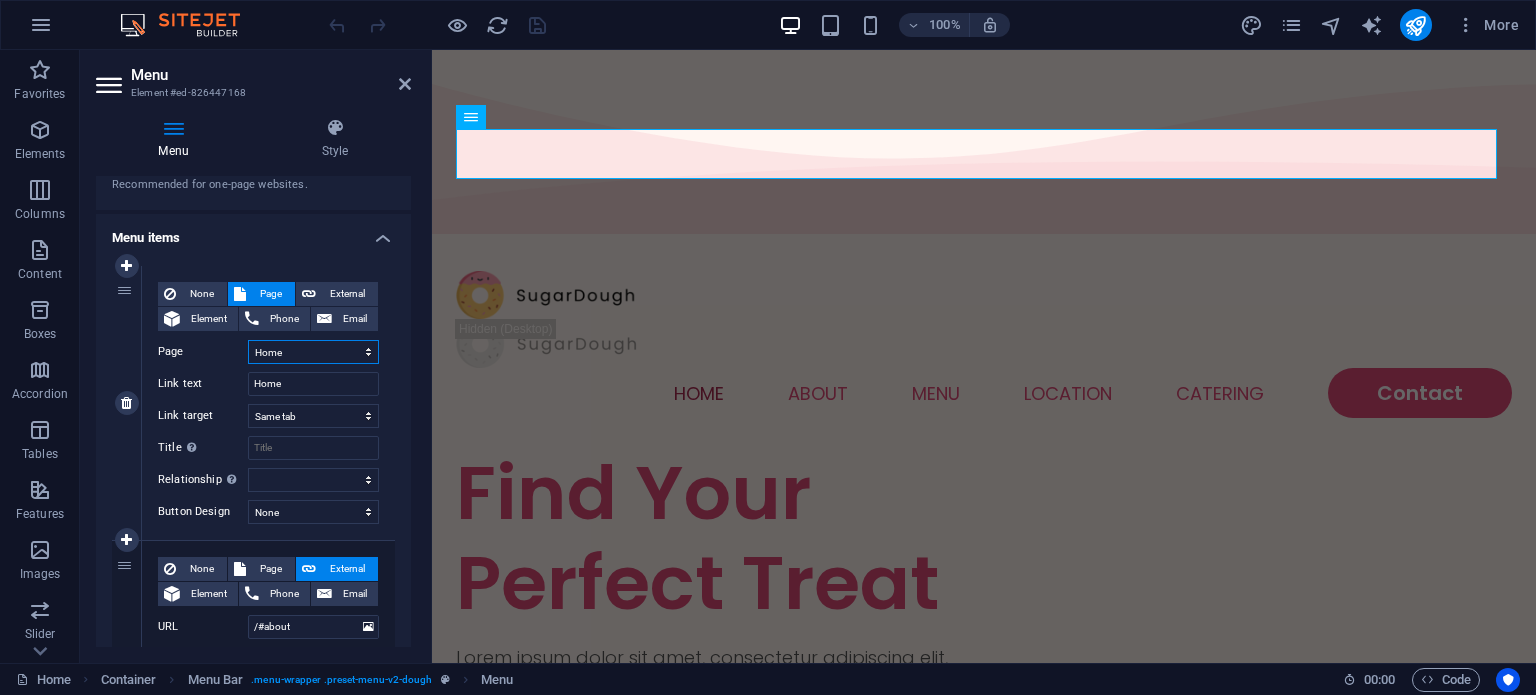 click on "Home Menu Contact Legal Notice Privacy" at bounding box center (313, 352) 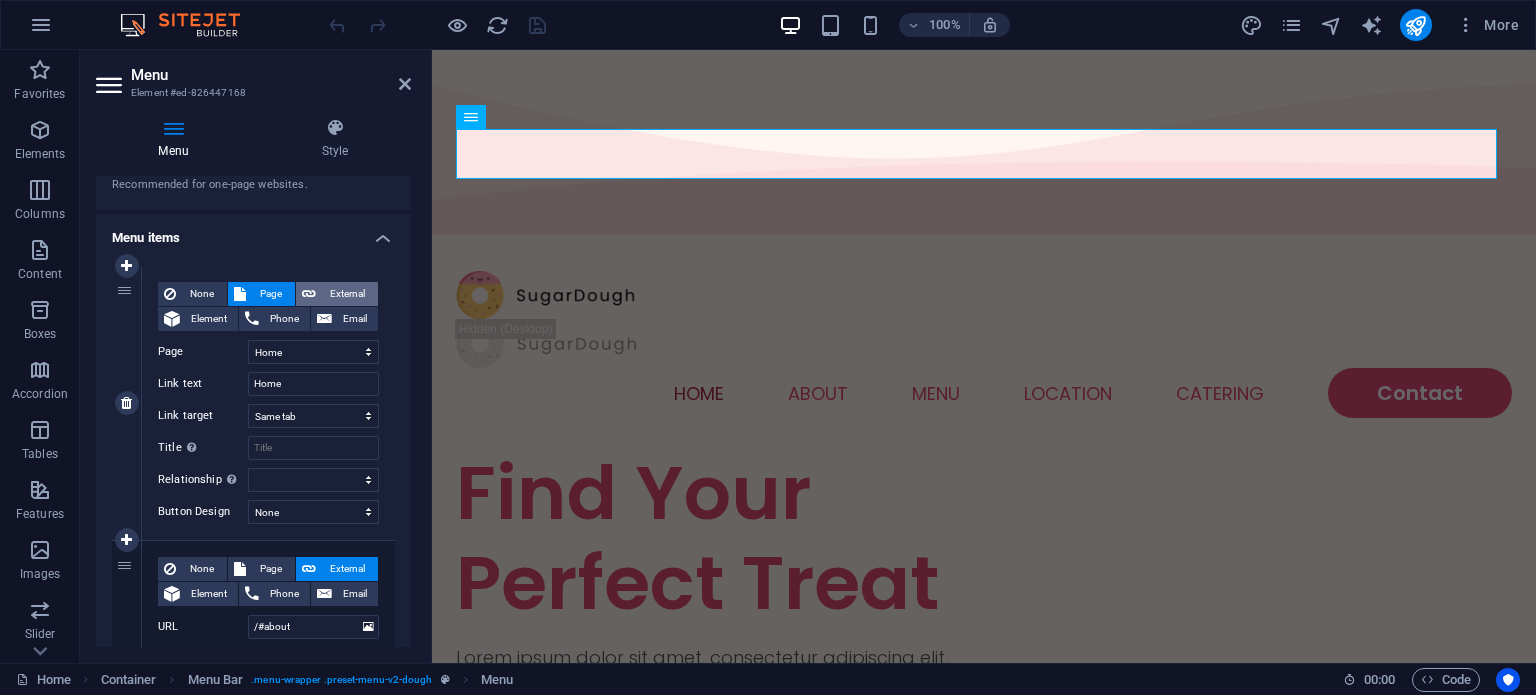 click on "External" at bounding box center [347, 294] 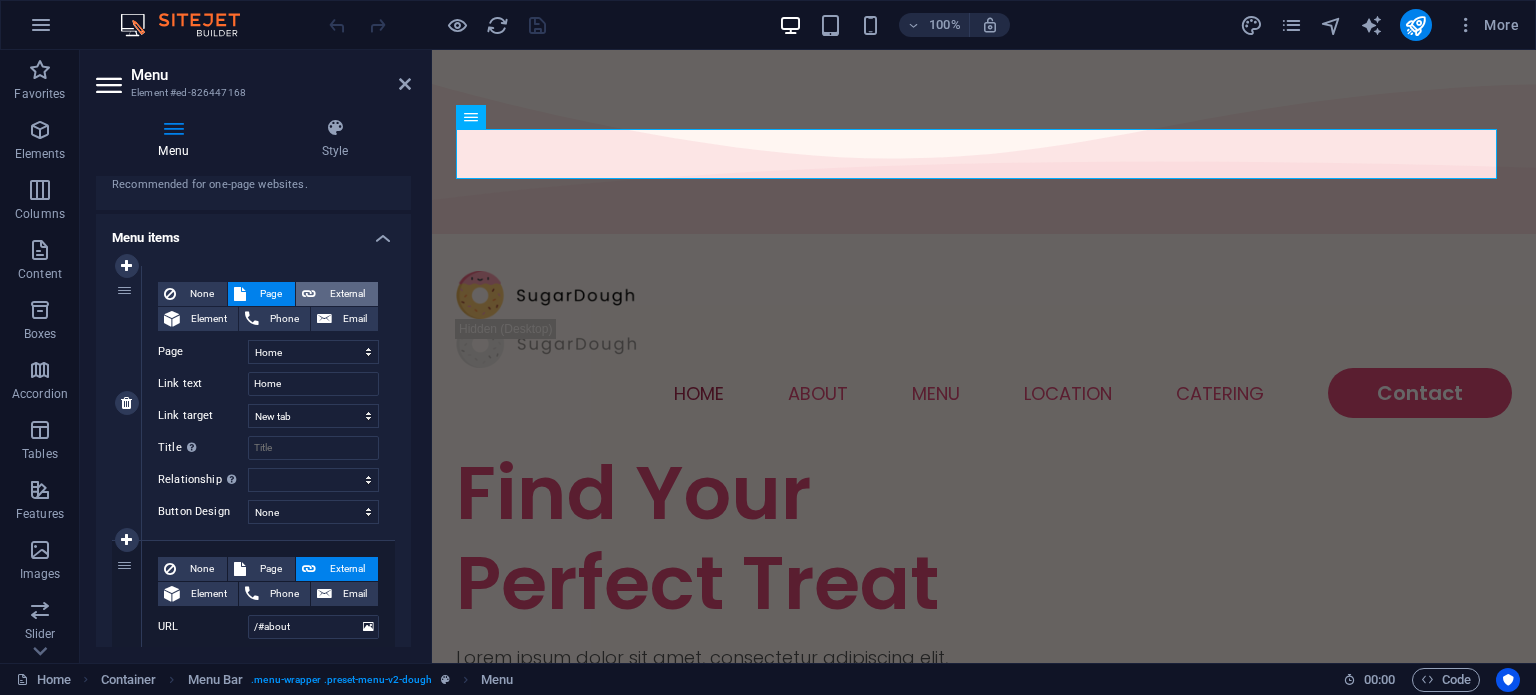 select 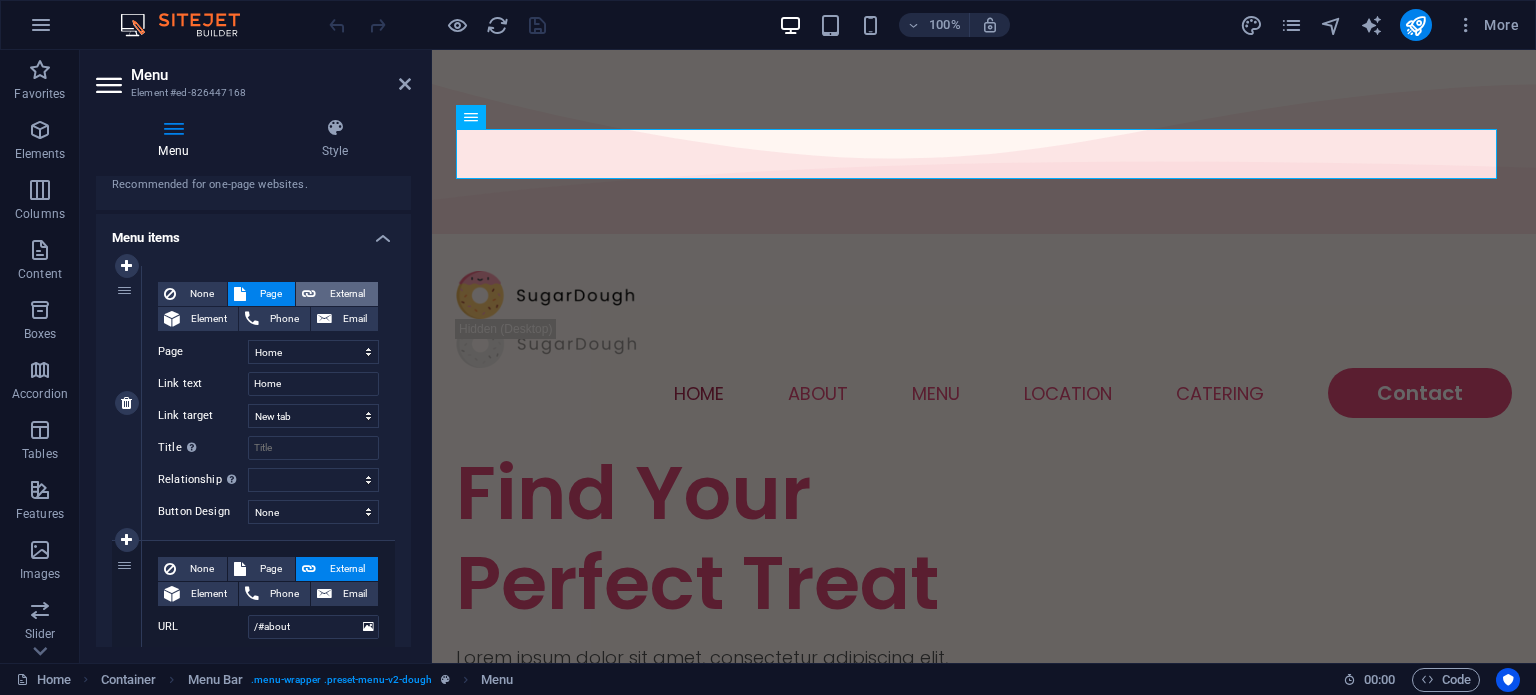 select 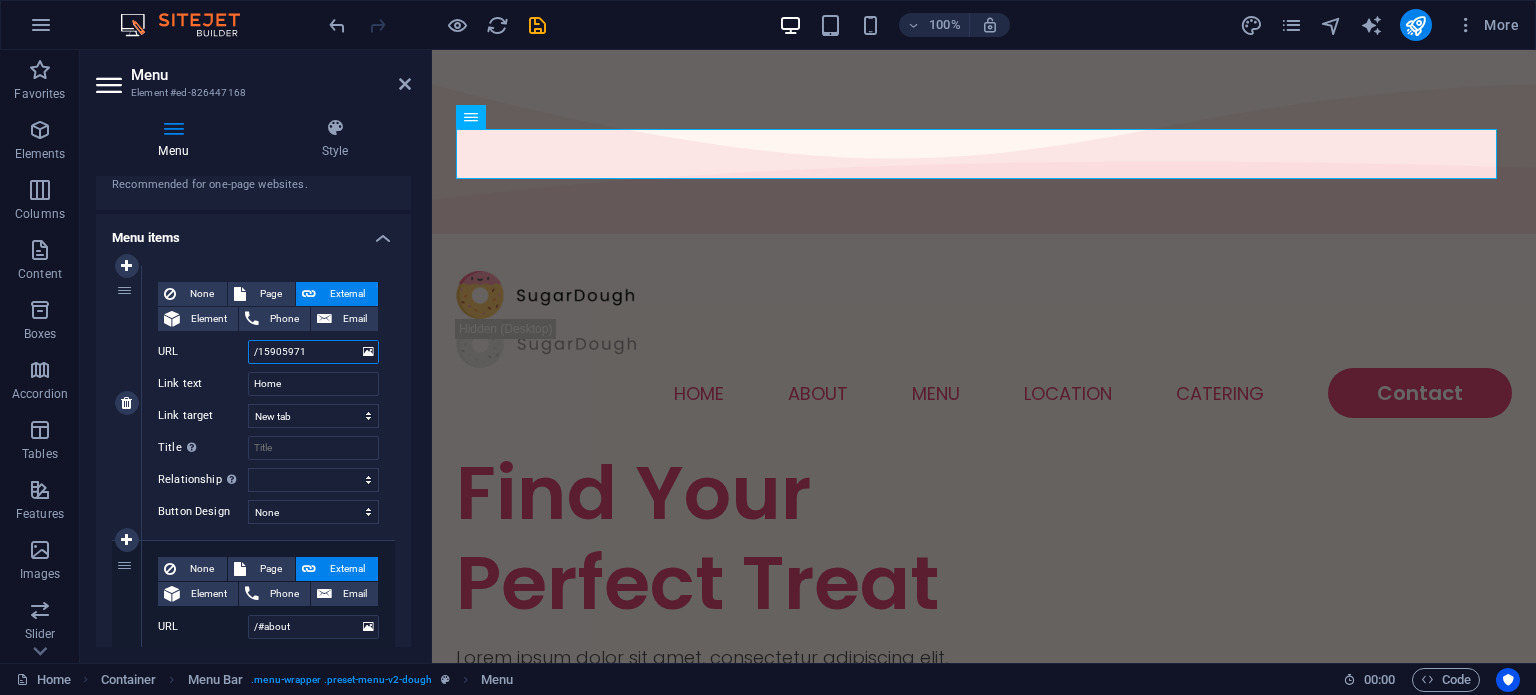 click on "/15905971" at bounding box center (313, 352) 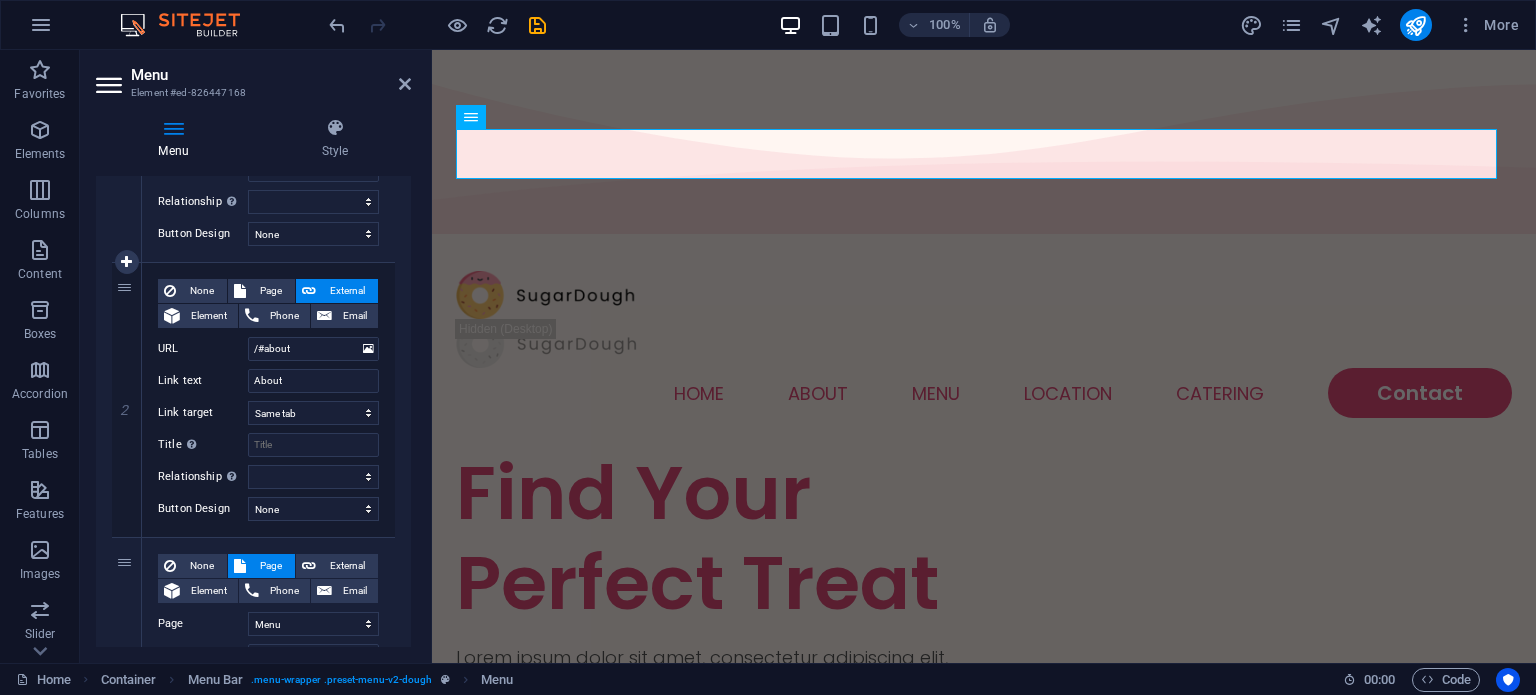 scroll, scrollTop: 300, scrollLeft: 0, axis: vertical 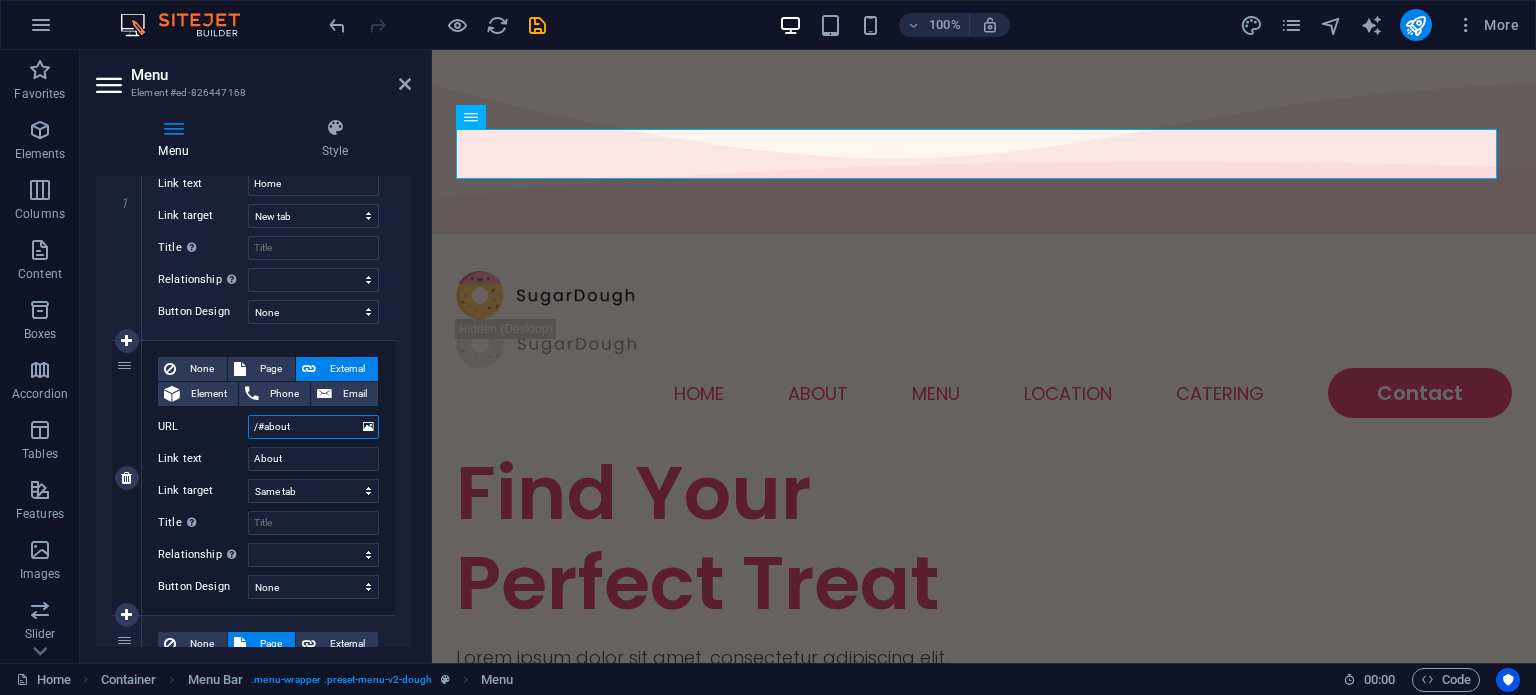 click on "/#about" at bounding box center (313, 427) 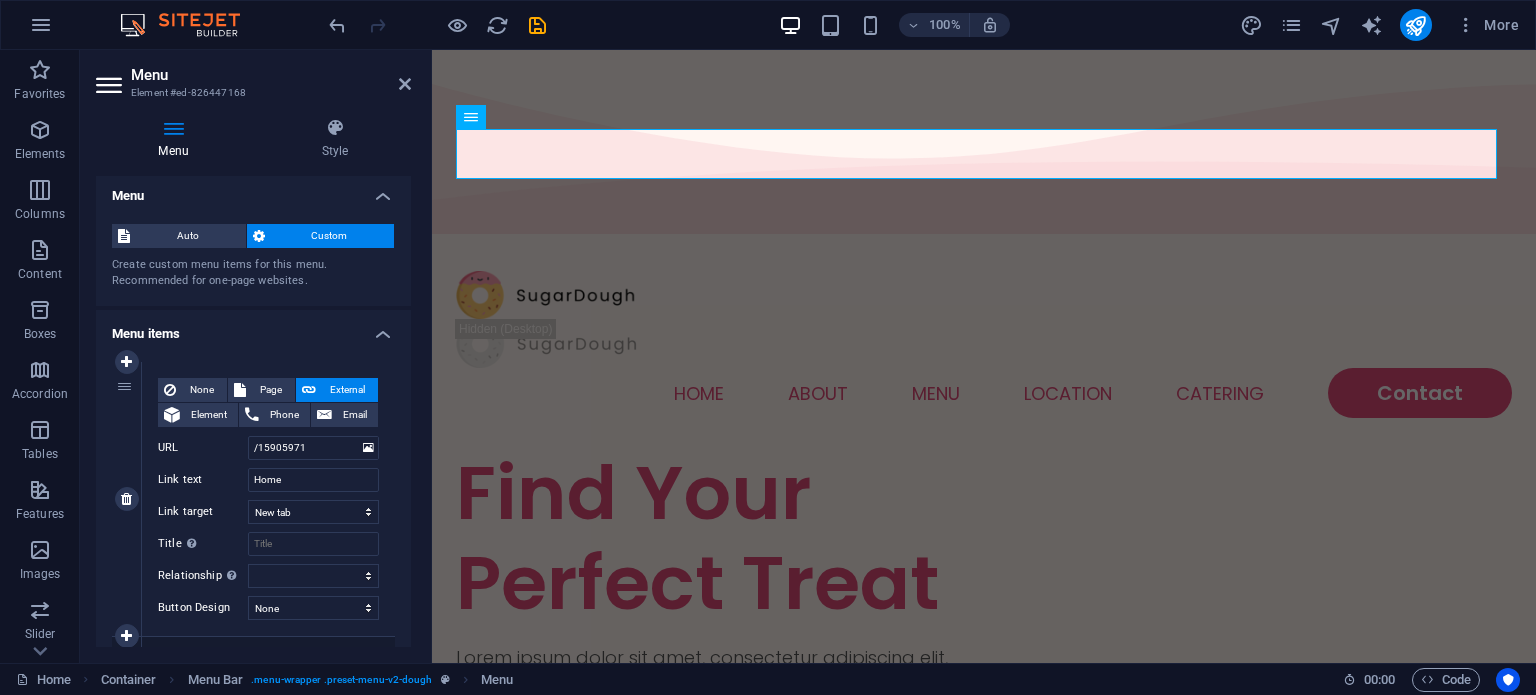 scroll, scrollTop: 0, scrollLeft: 0, axis: both 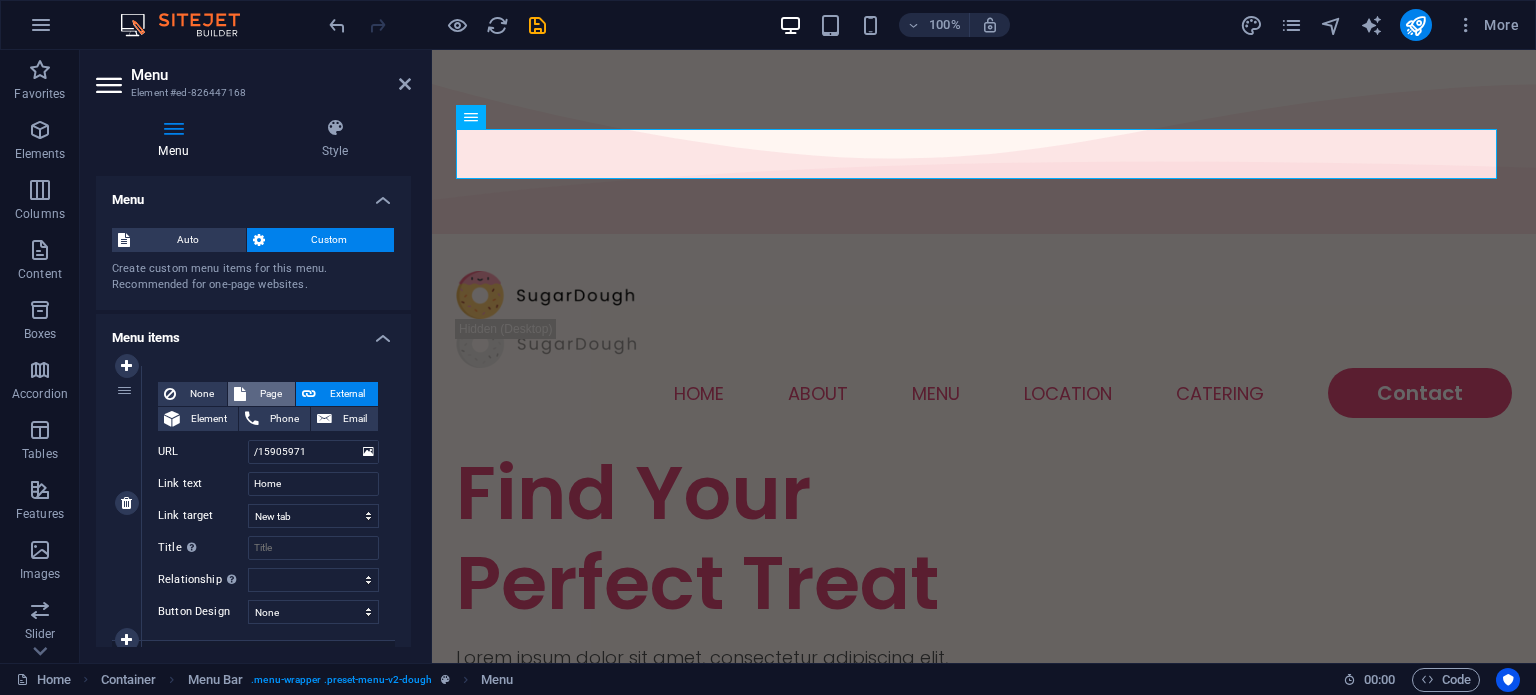 click on "Page" at bounding box center [270, 394] 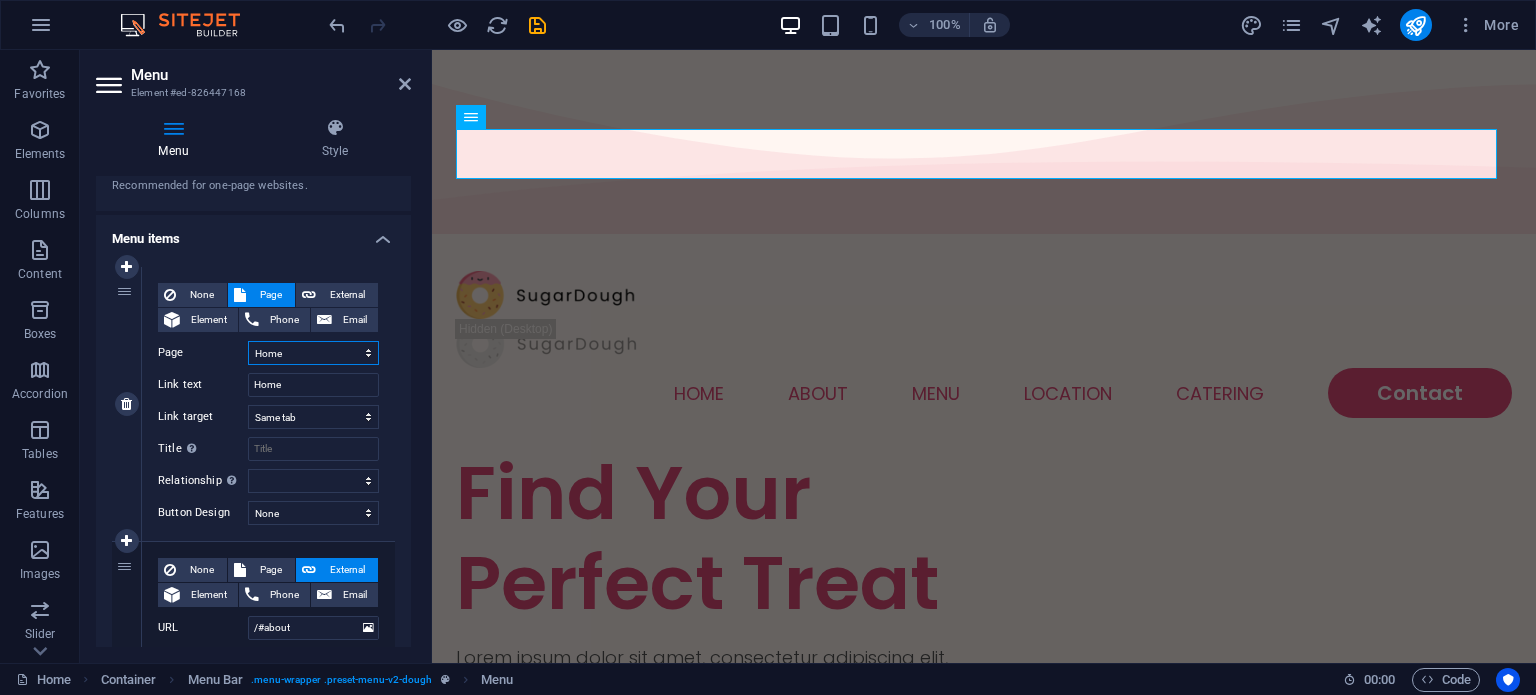 scroll, scrollTop: 100, scrollLeft: 0, axis: vertical 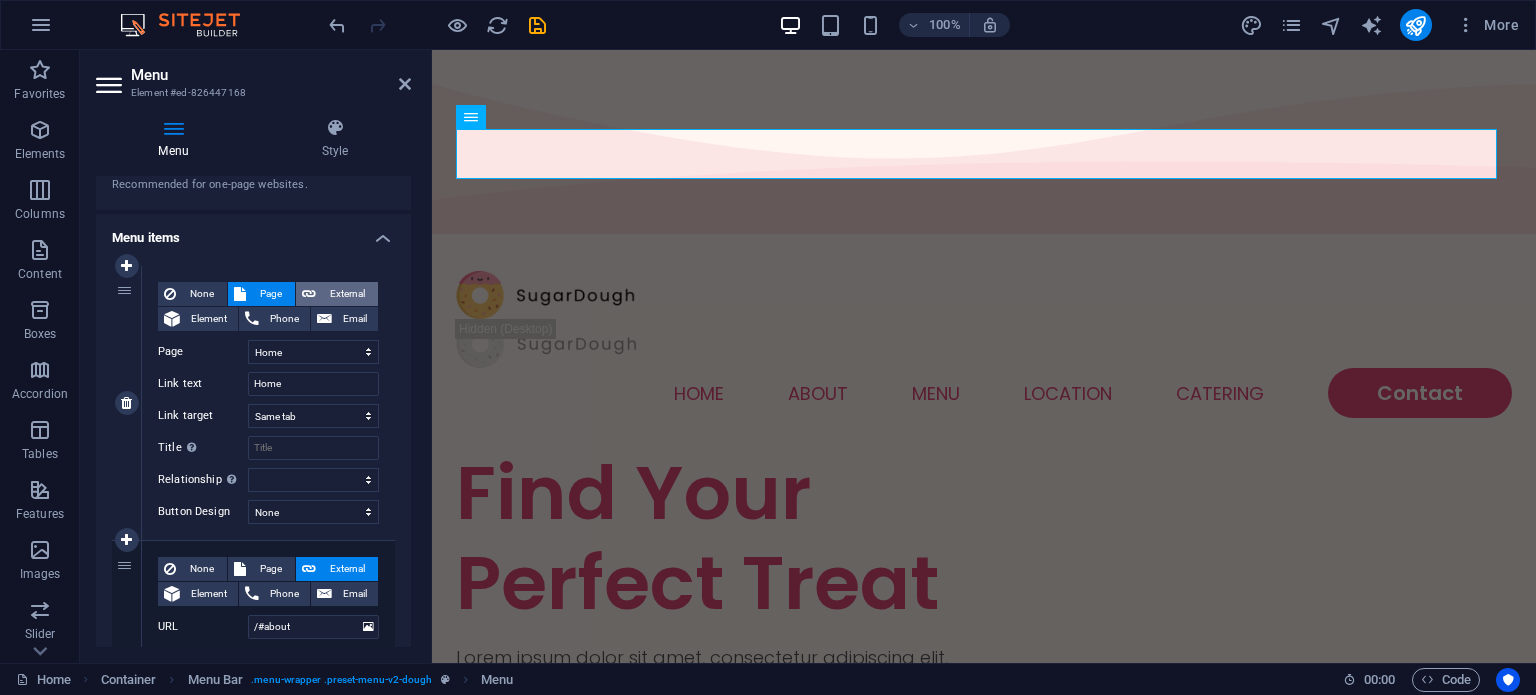 click on "External" at bounding box center (347, 294) 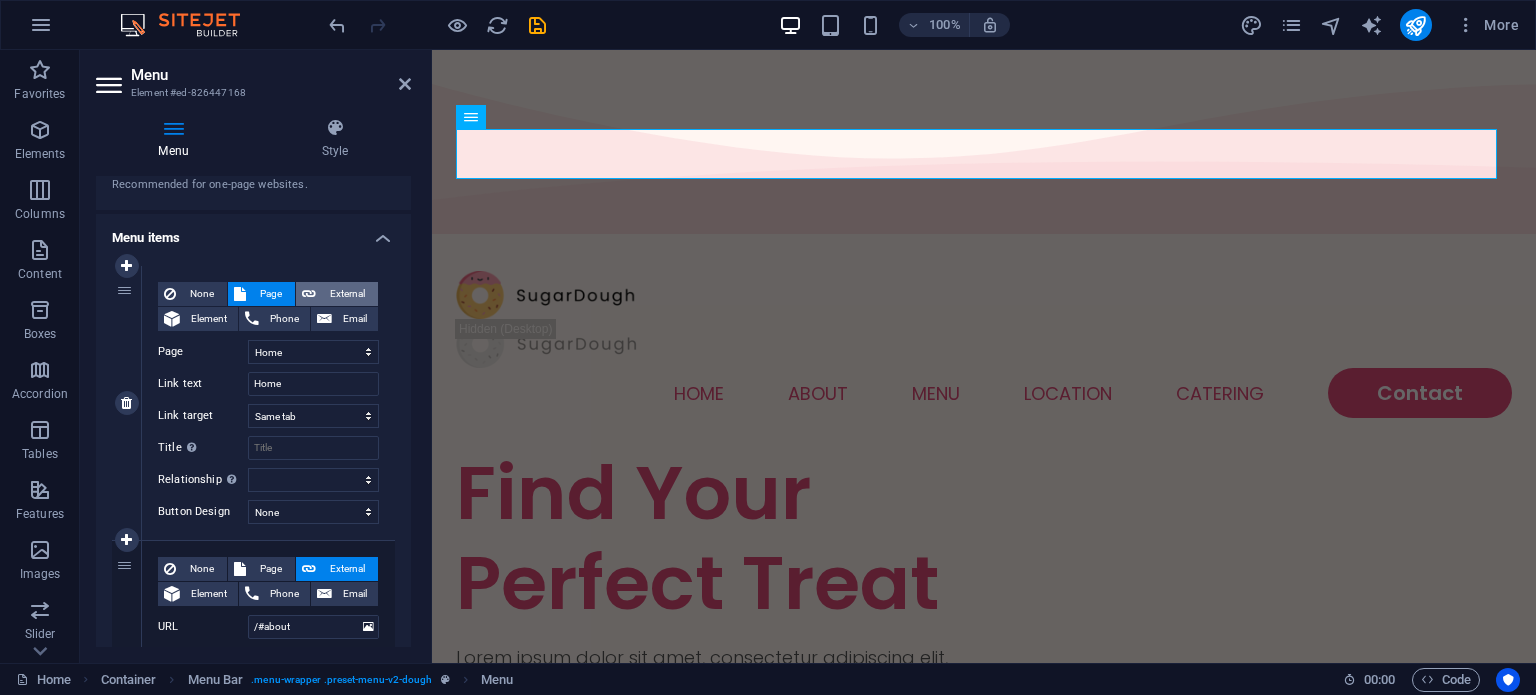 select 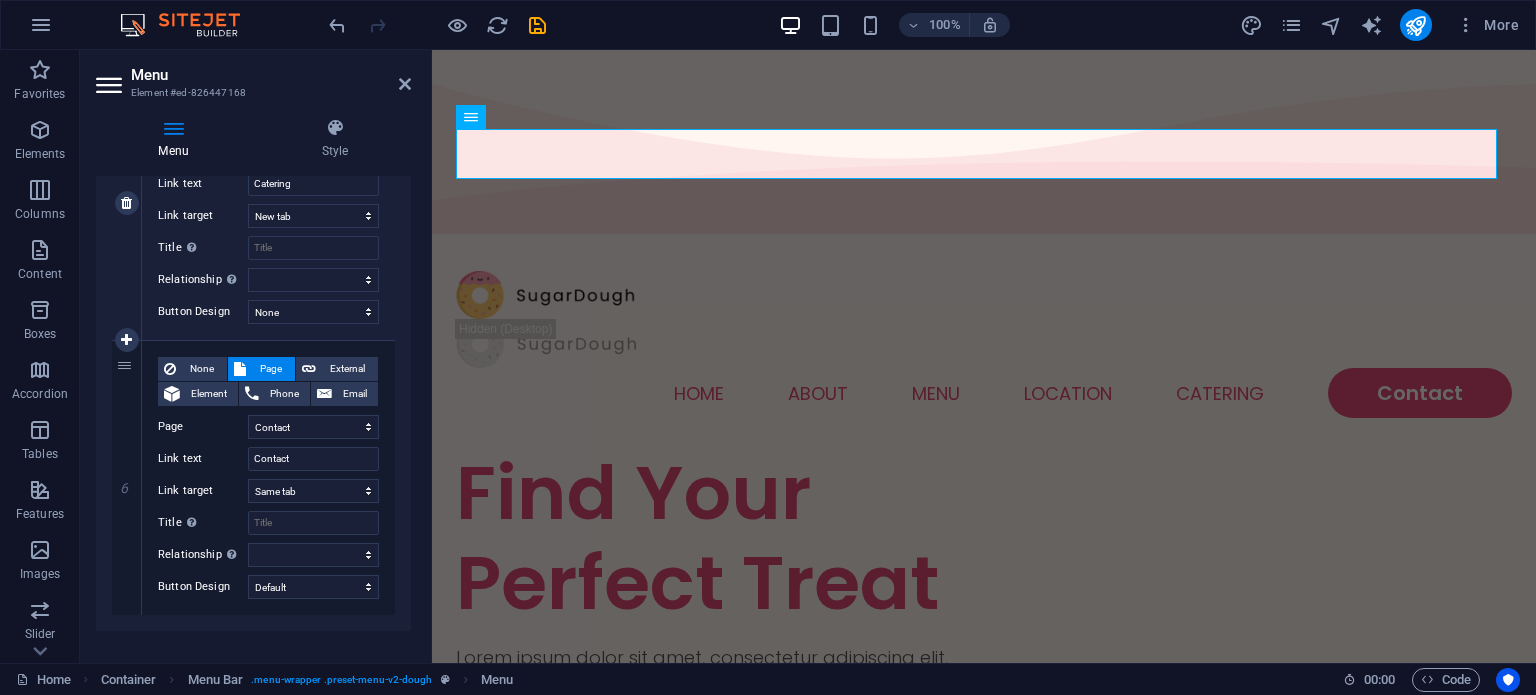 scroll, scrollTop: 1422, scrollLeft: 0, axis: vertical 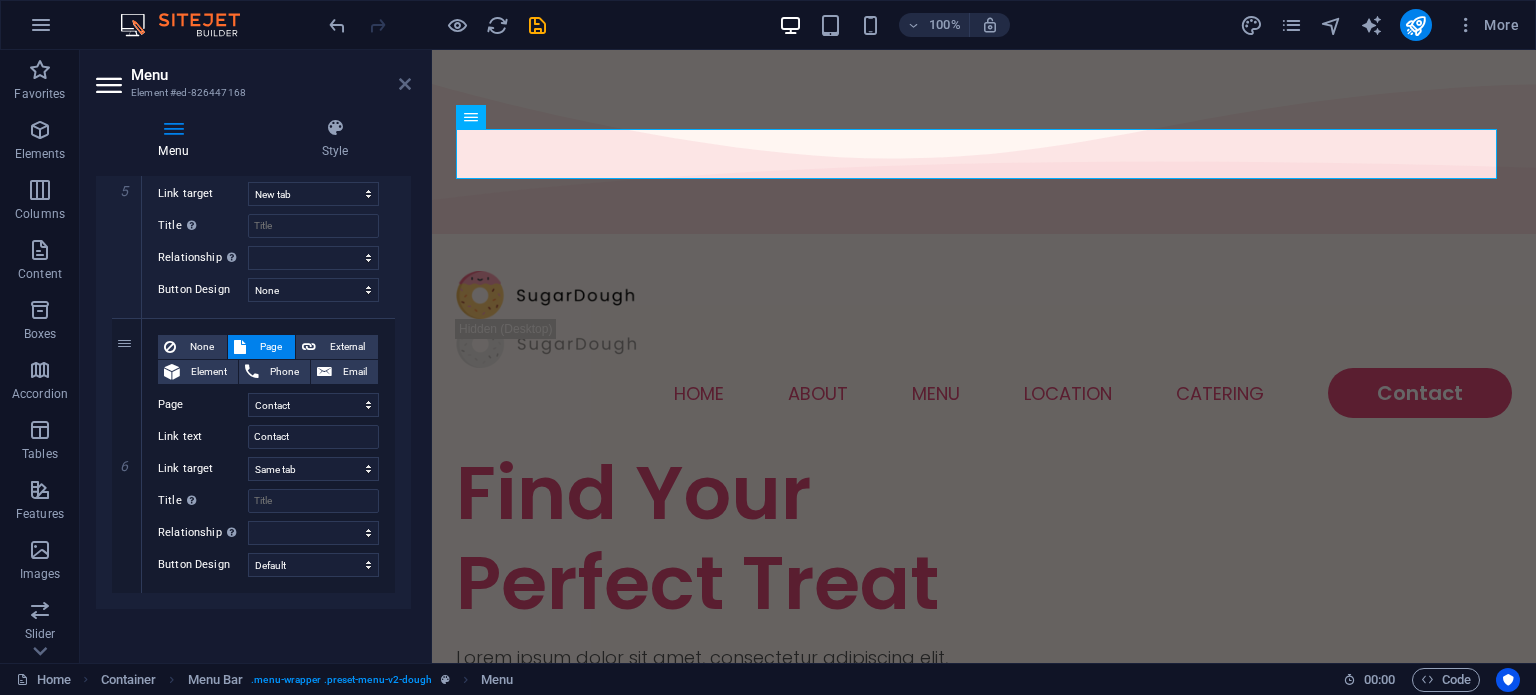 click at bounding box center (405, 84) 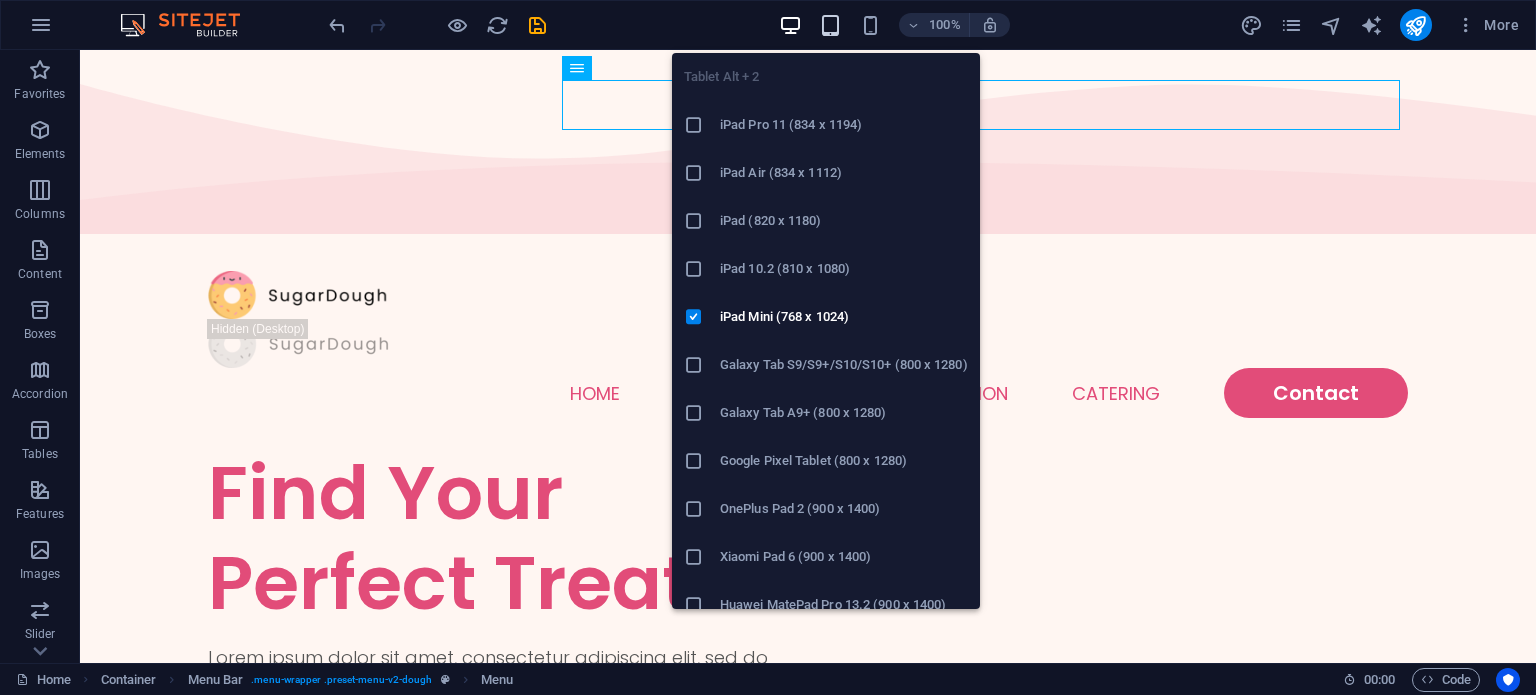 click at bounding box center (830, 25) 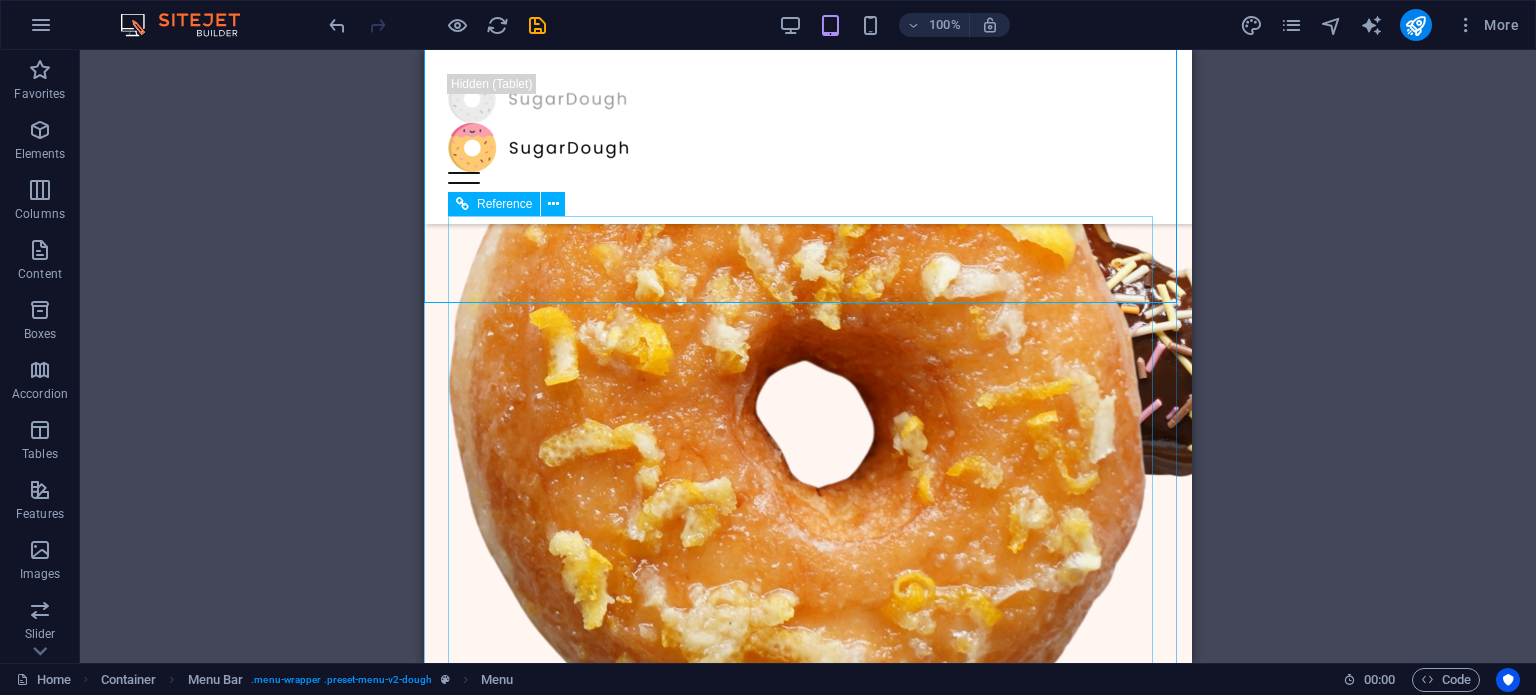 scroll, scrollTop: 800, scrollLeft: 0, axis: vertical 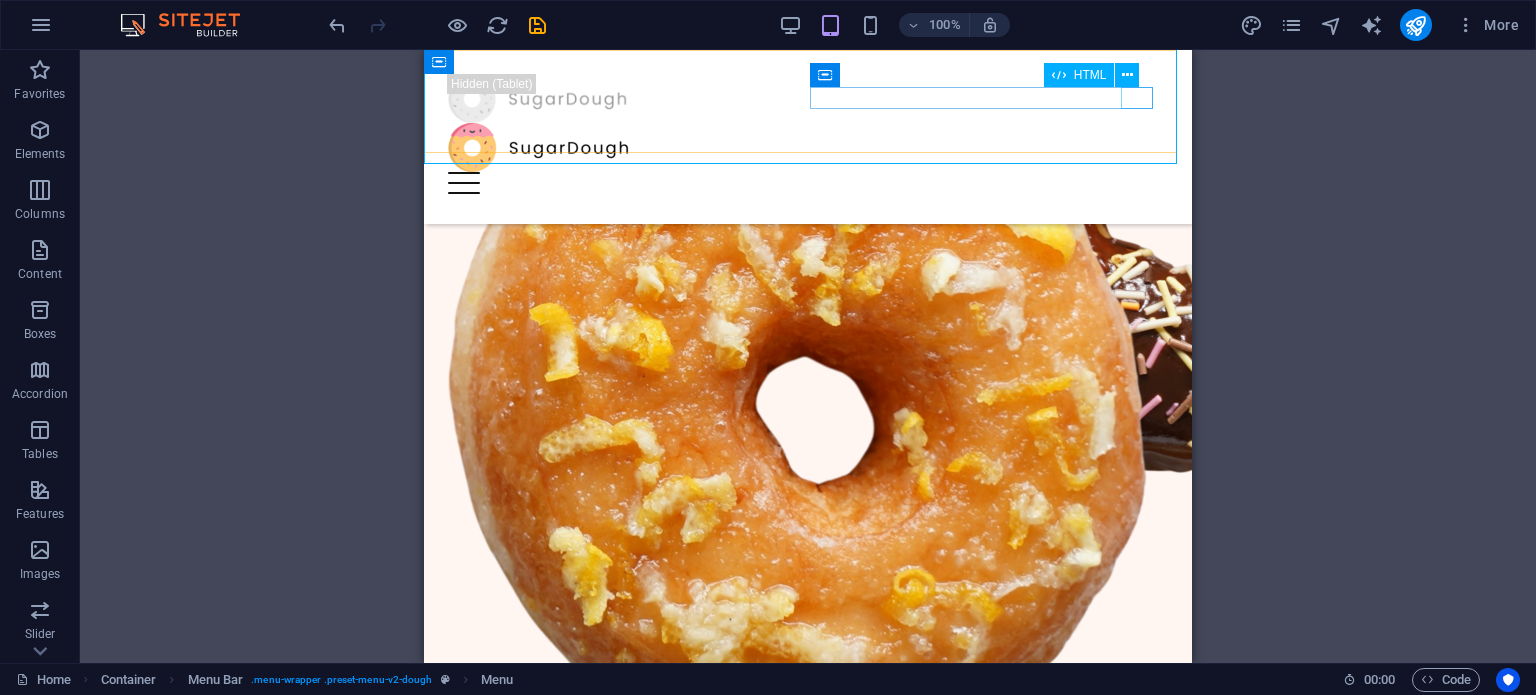 click at bounding box center (808, 183) 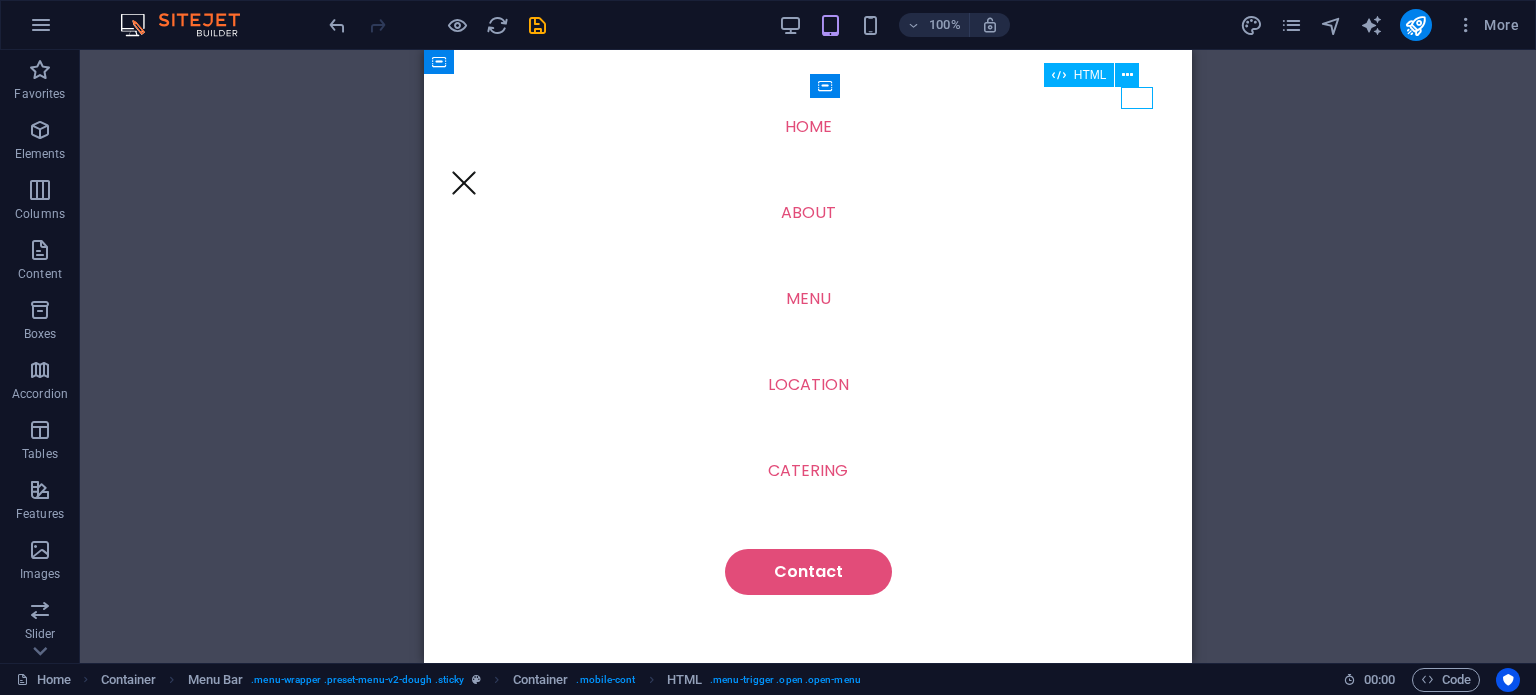 click at bounding box center [464, 183] 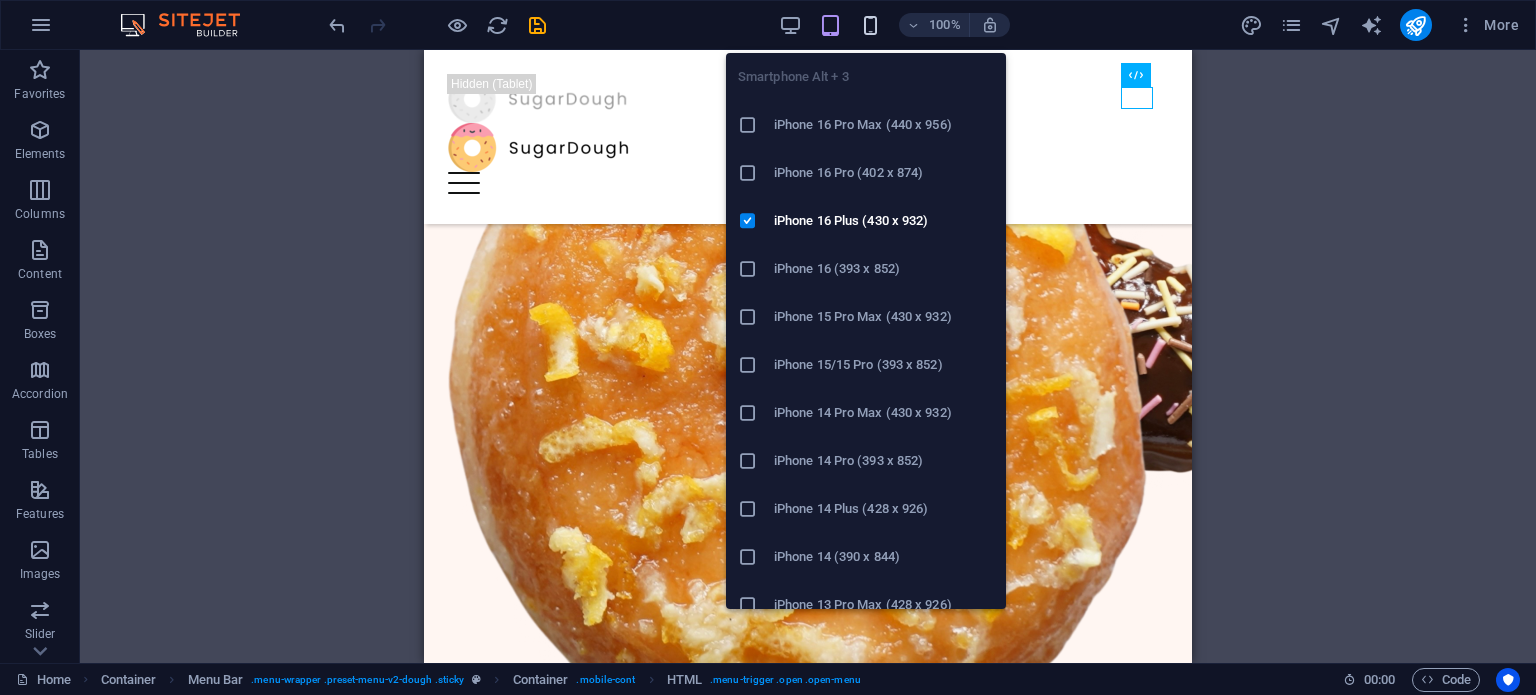 click at bounding box center [870, 25] 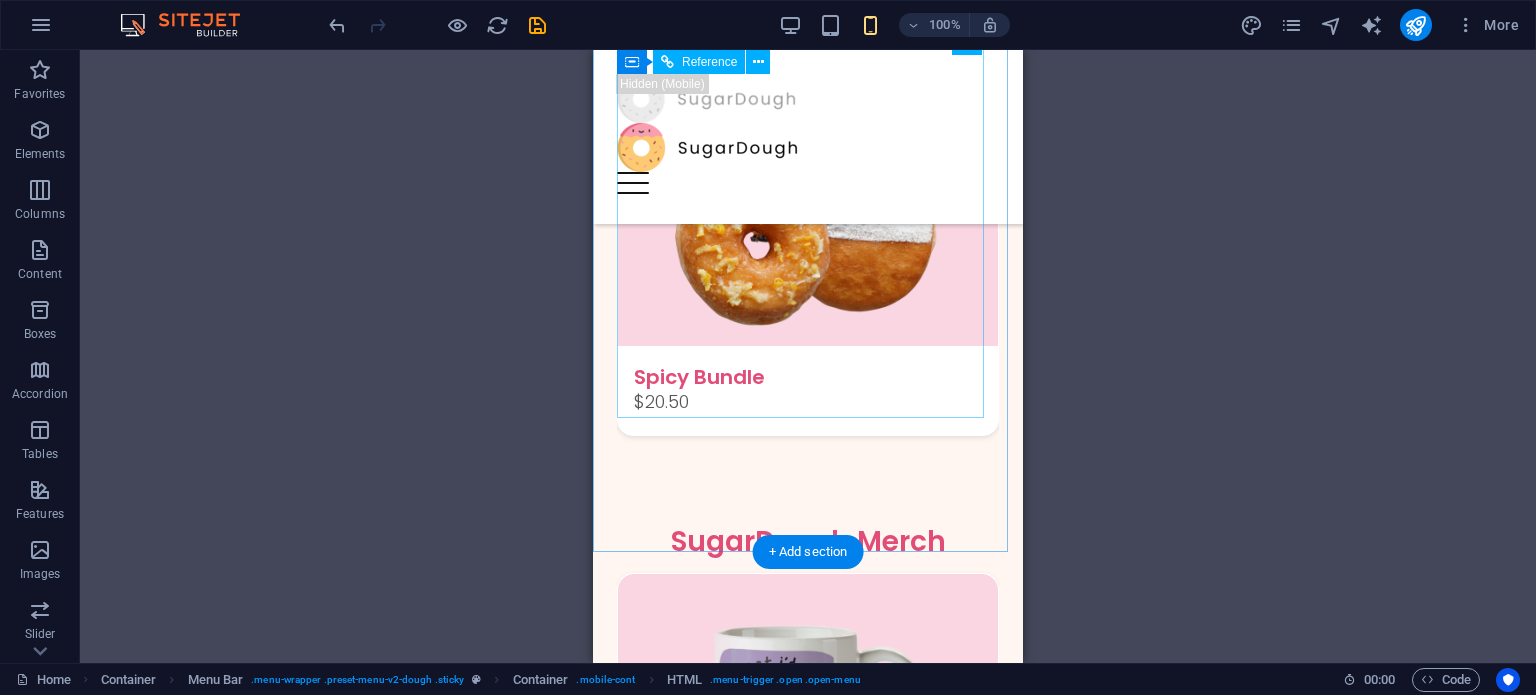 scroll, scrollTop: 3200, scrollLeft: 0, axis: vertical 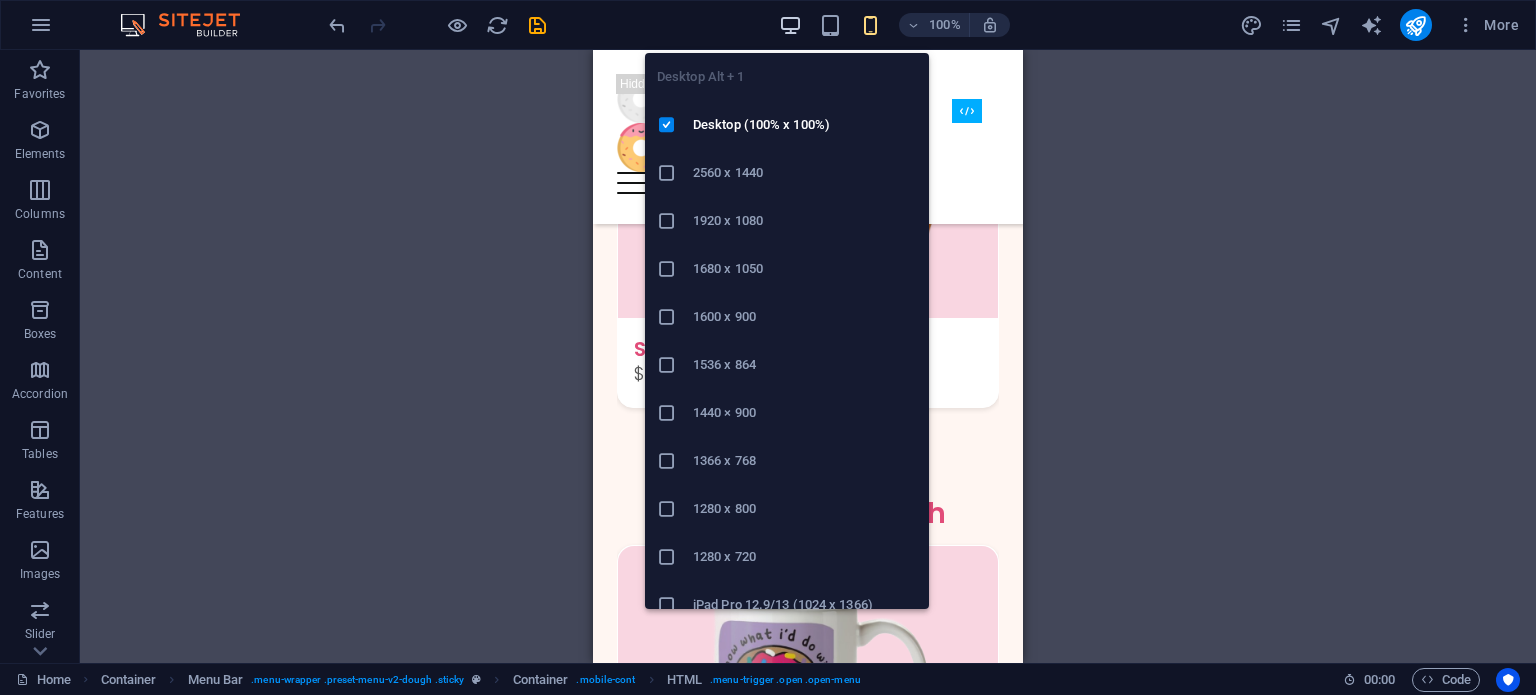 click at bounding box center (790, 25) 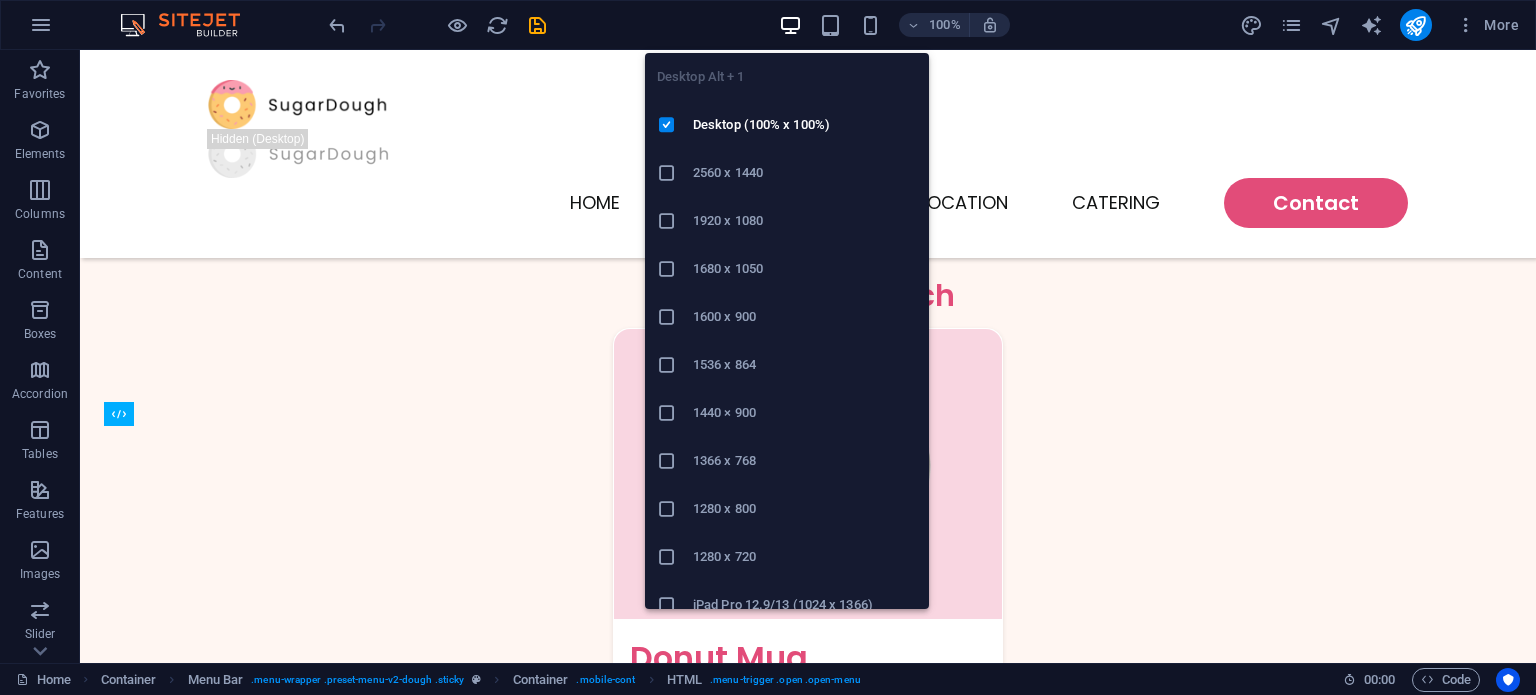 scroll, scrollTop: 2895, scrollLeft: 0, axis: vertical 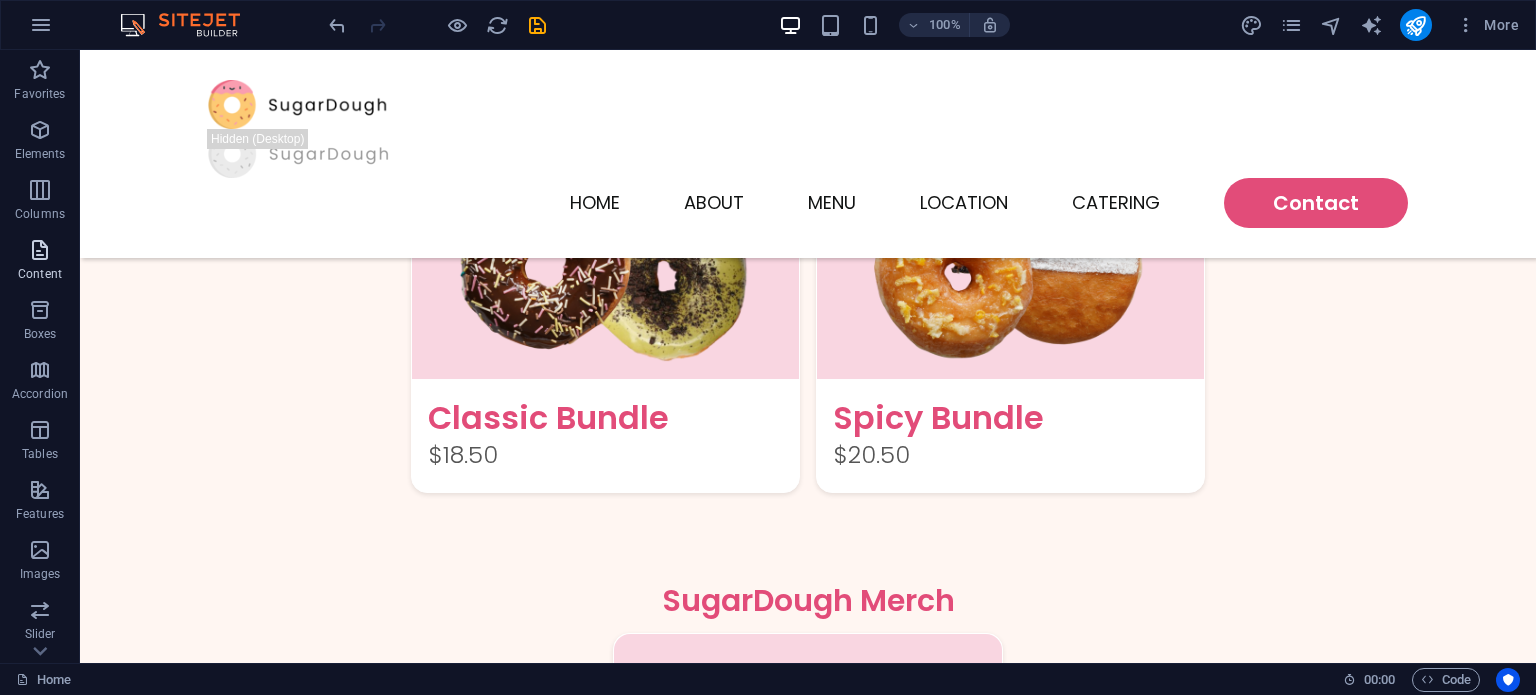 click at bounding box center [40, 250] 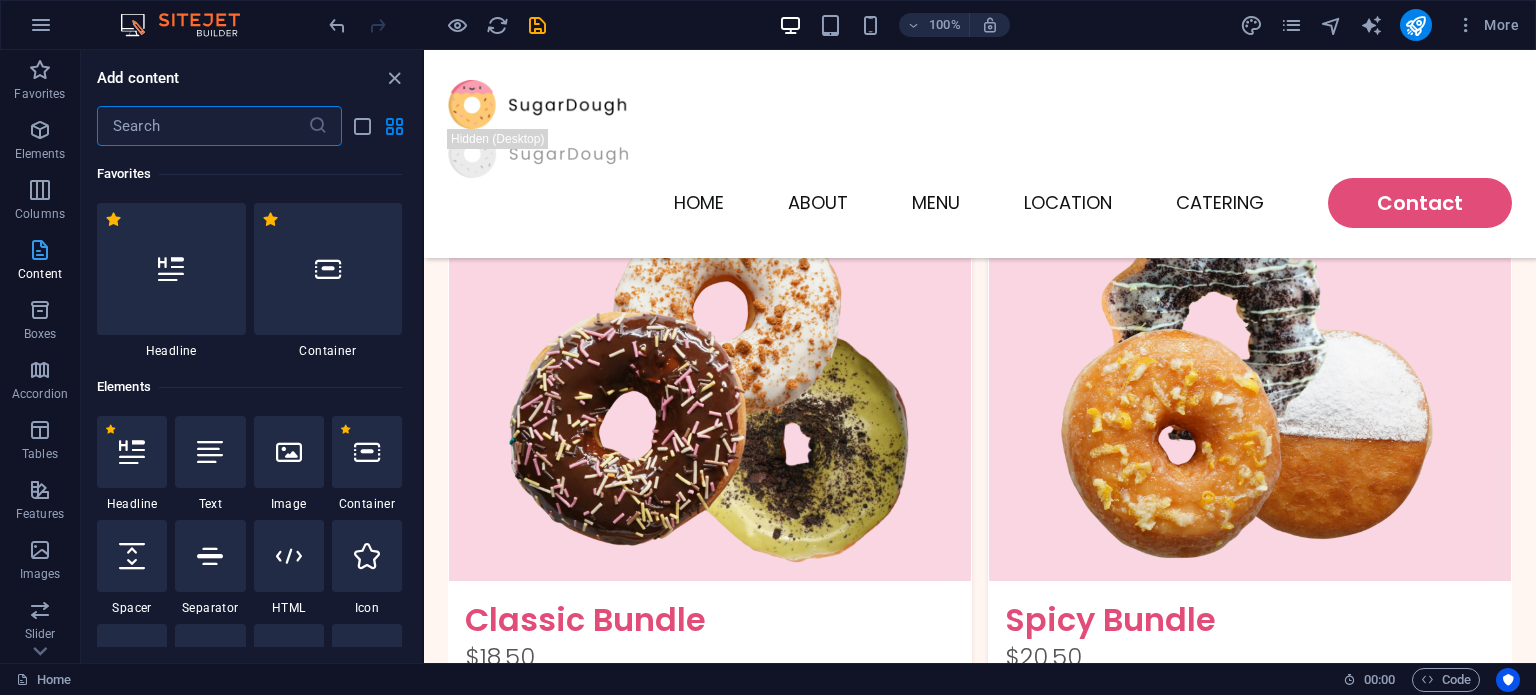 scroll, scrollTop: 3094, scrollLeft: 0, axis: vertical 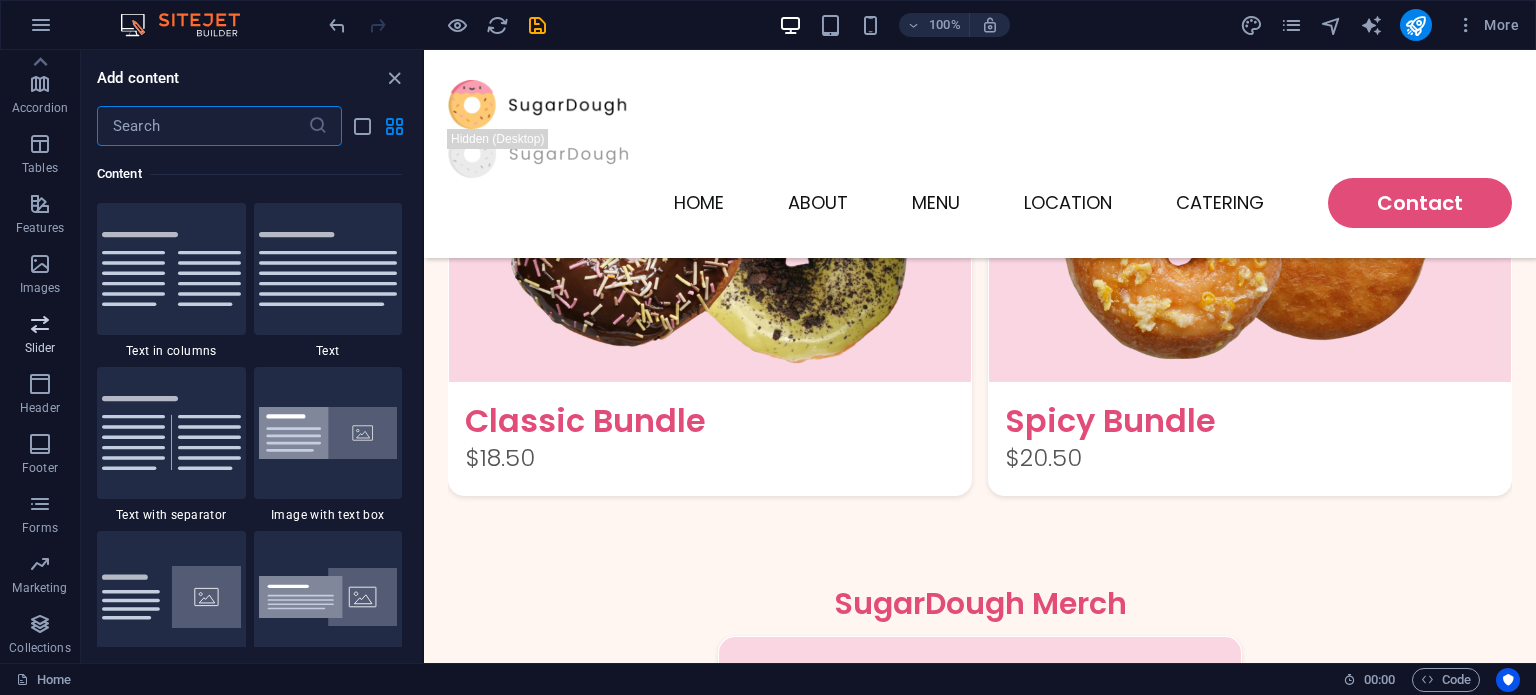 click on "Slider" at bounding box center [40, 348] 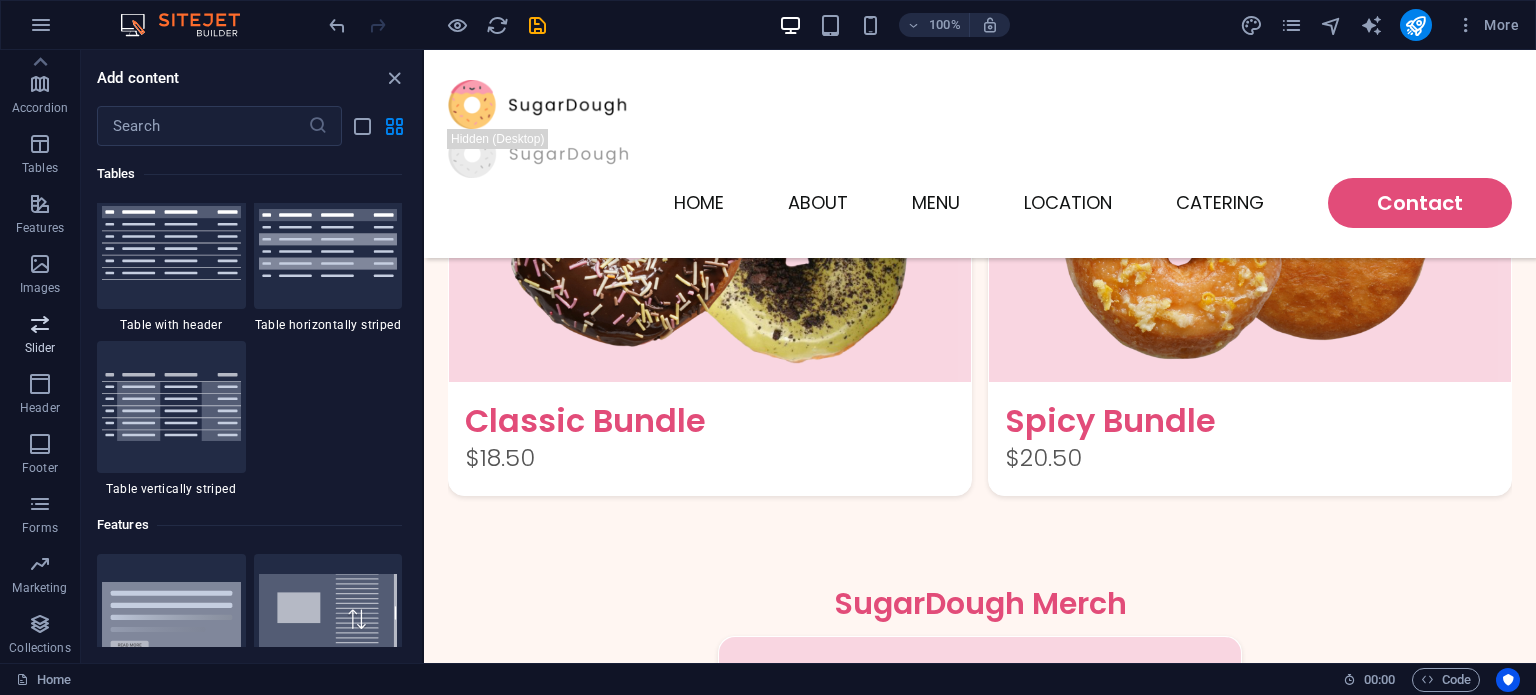 scroll, scrollTop: 11337, scrollLeft: 0, axis: vertical 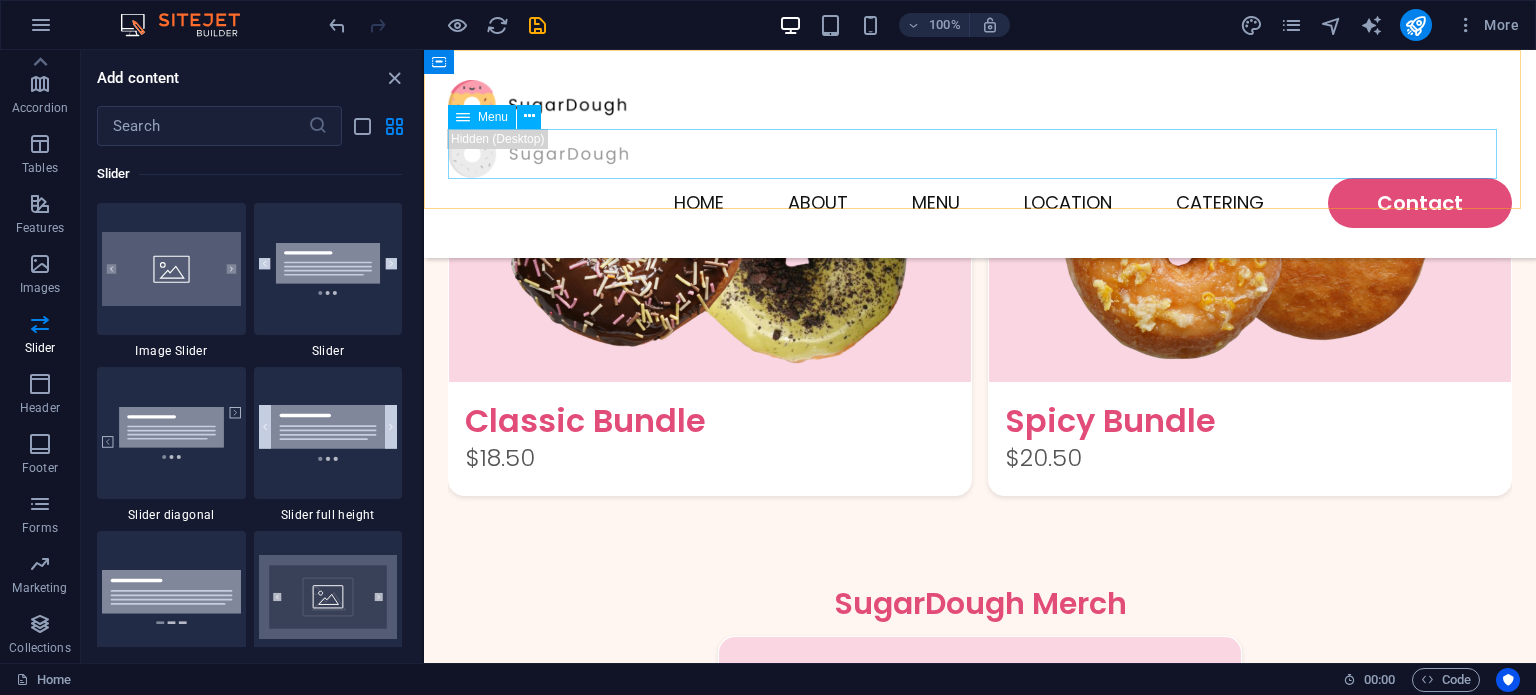 click on "Home About Menu Location Catering Contact" at bounding box center (980, 203) 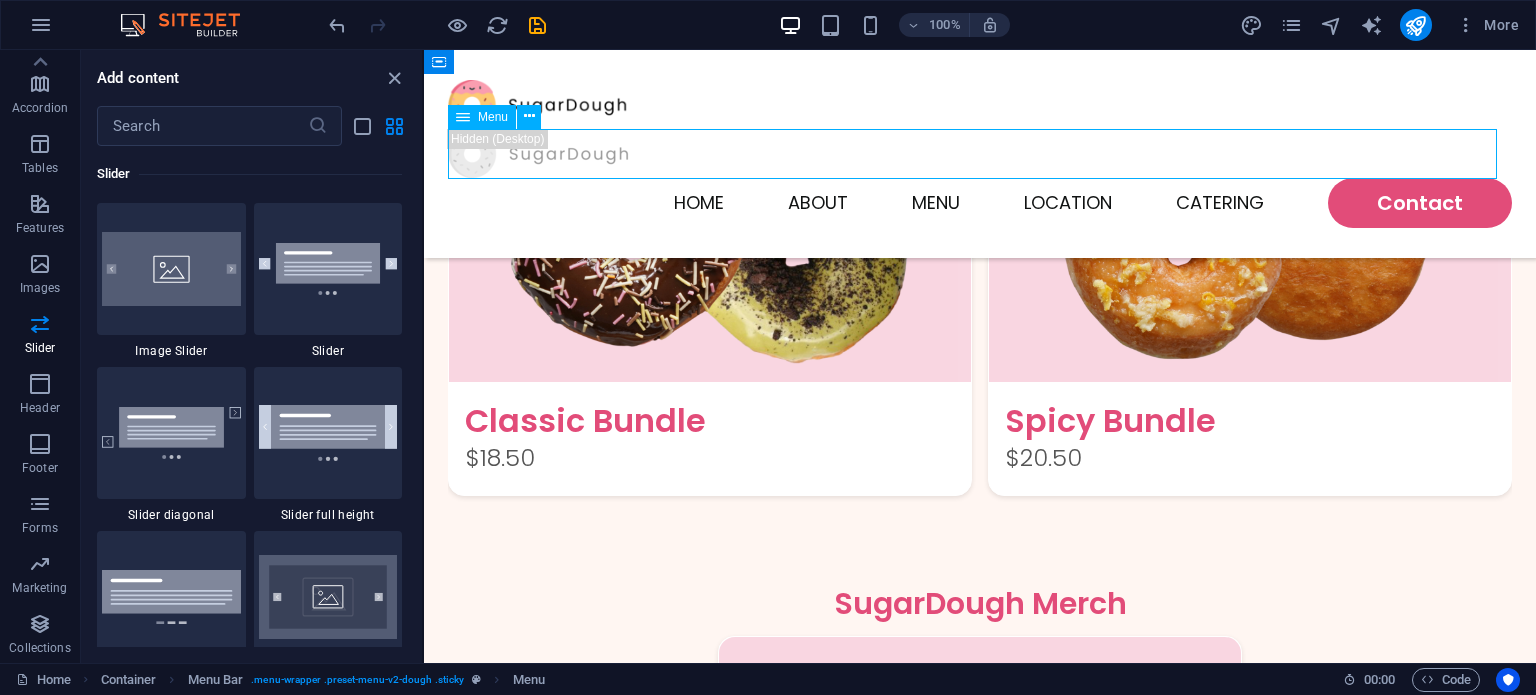 click on "Home About Menu Location Catering Contact" at bounding box center (980, 203) 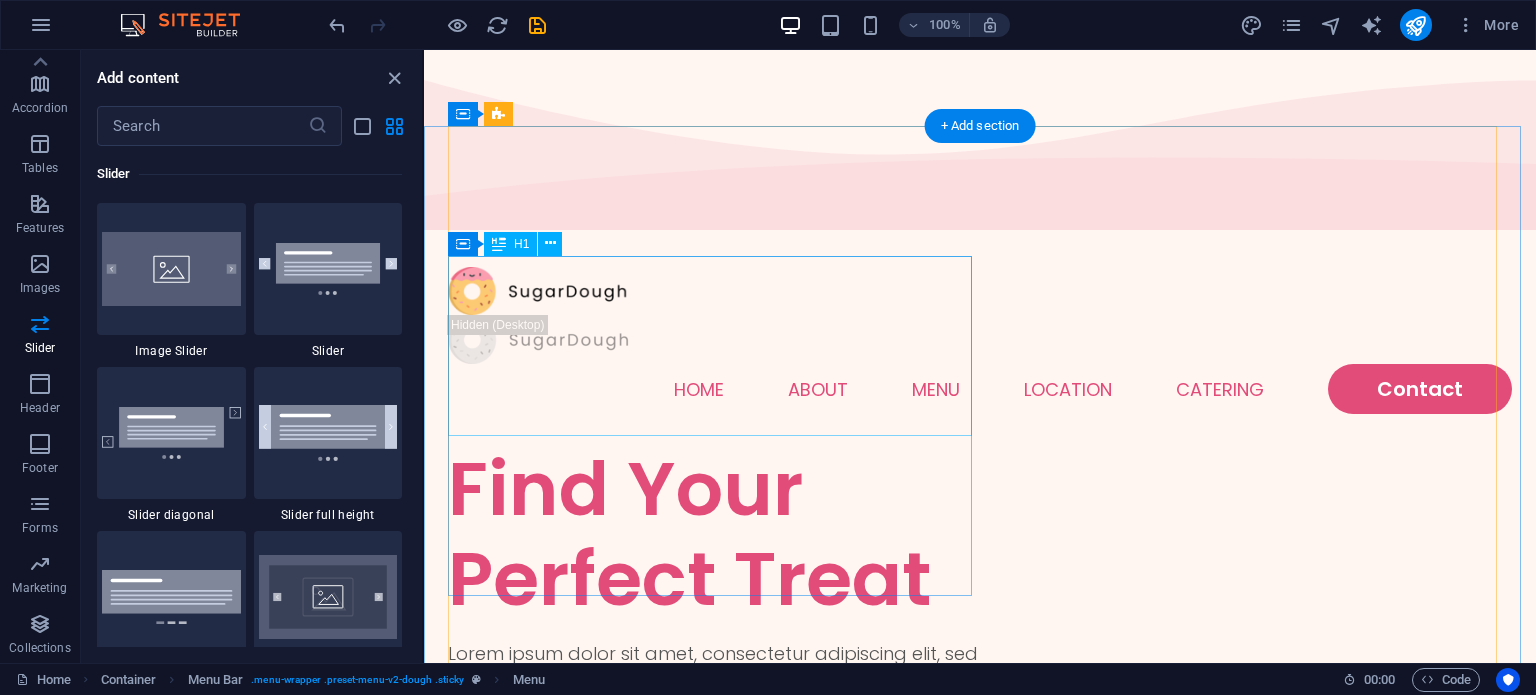 scroll, scrollTop: 0, scrollLeft: 0, axis: both 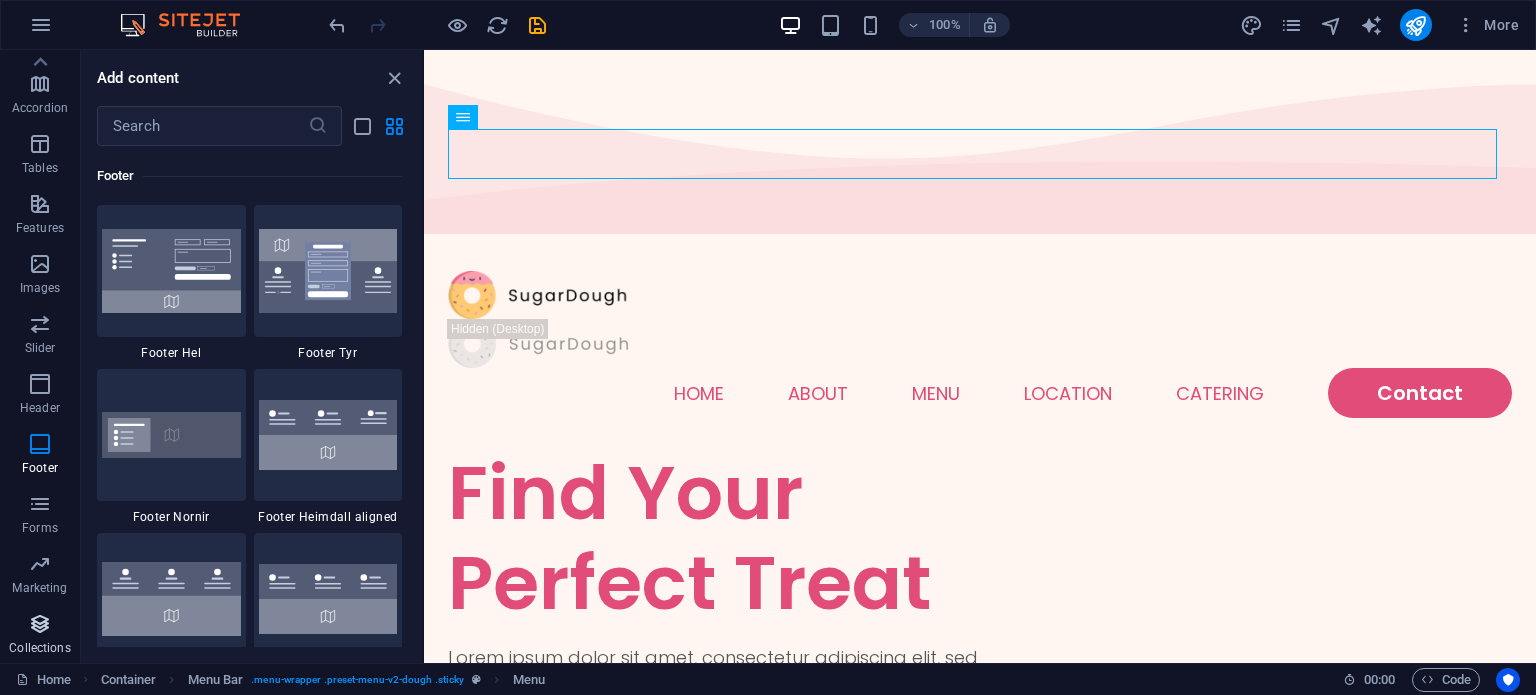 click at bounding box center (40, 624) 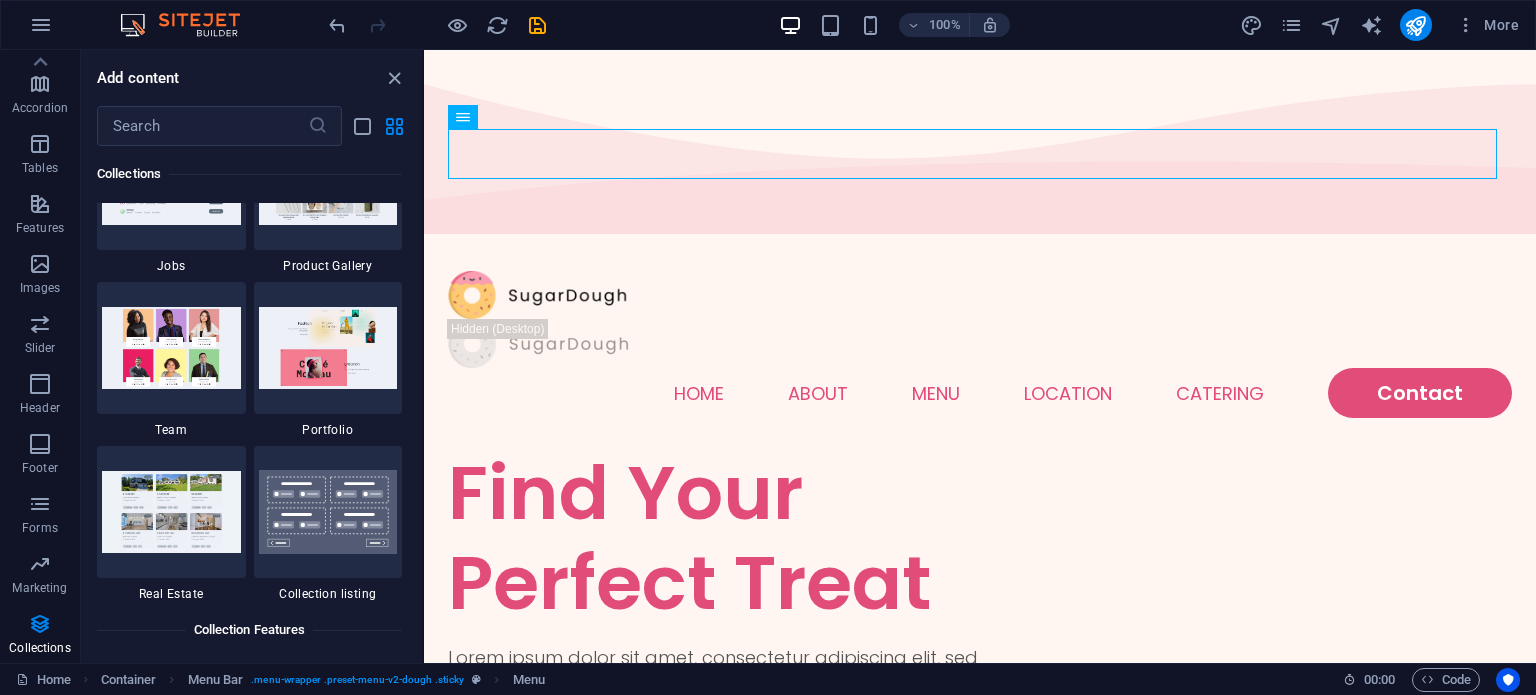 scroll, scrollTop: 18605, scrollLeft: 0, axis: vertical 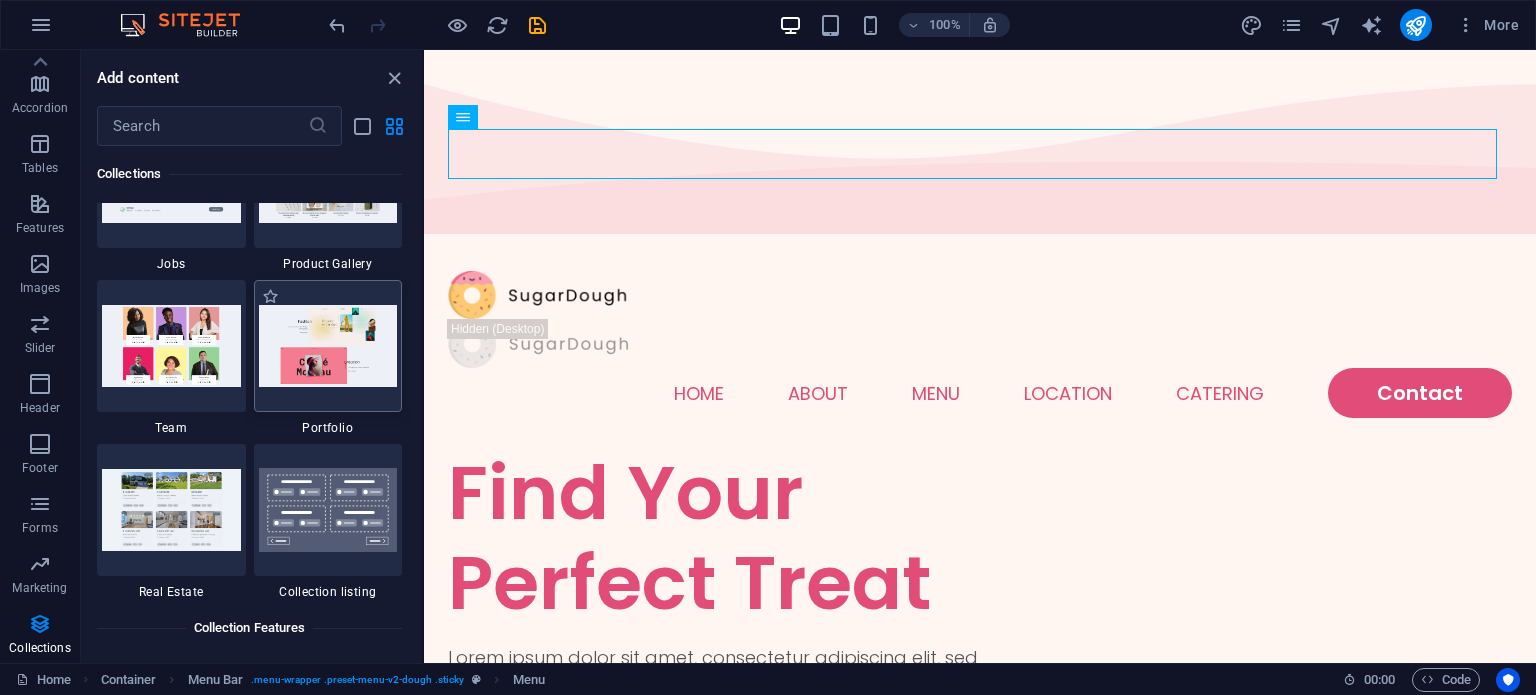 click at bounding box center (328, 345) 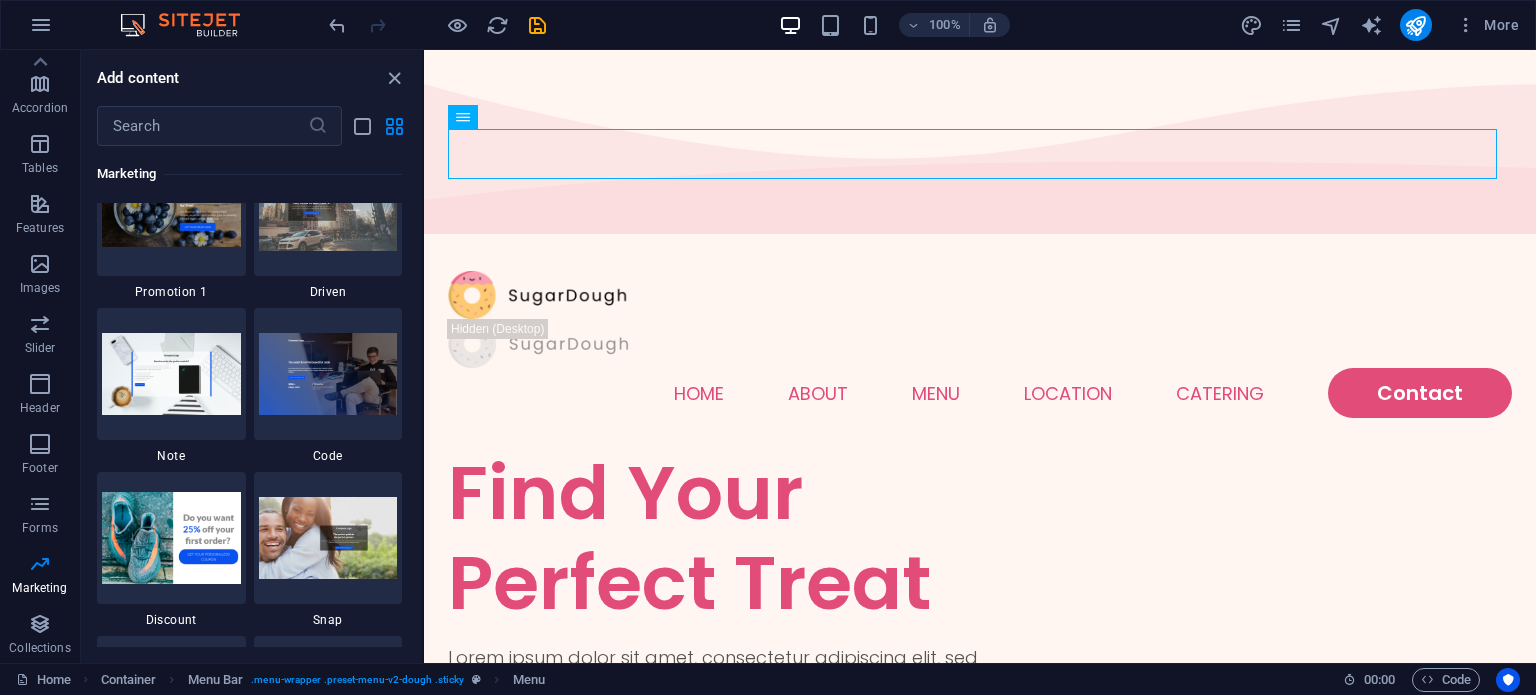 scroll, scrollTop: 17305, scrollLeft: 0, axis: vertical 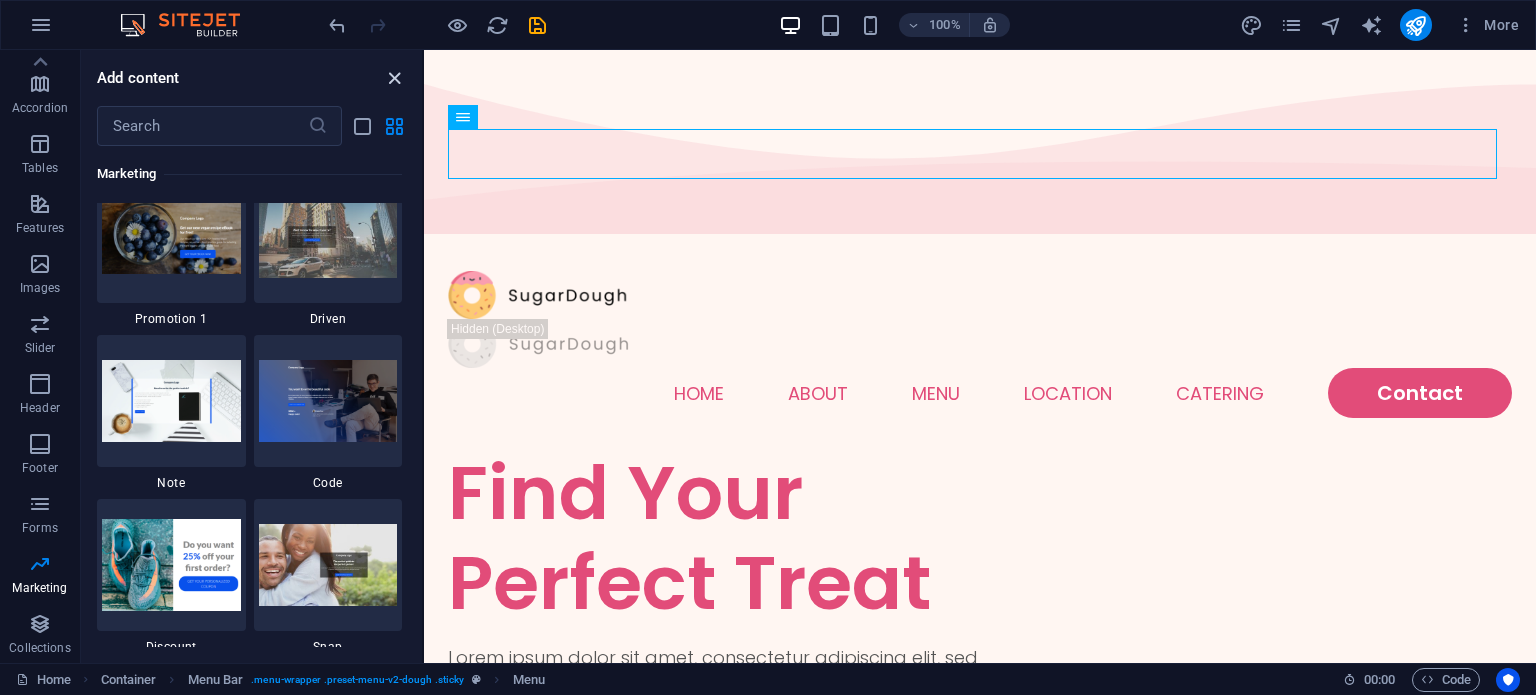click at bounding box center [394, 78] 